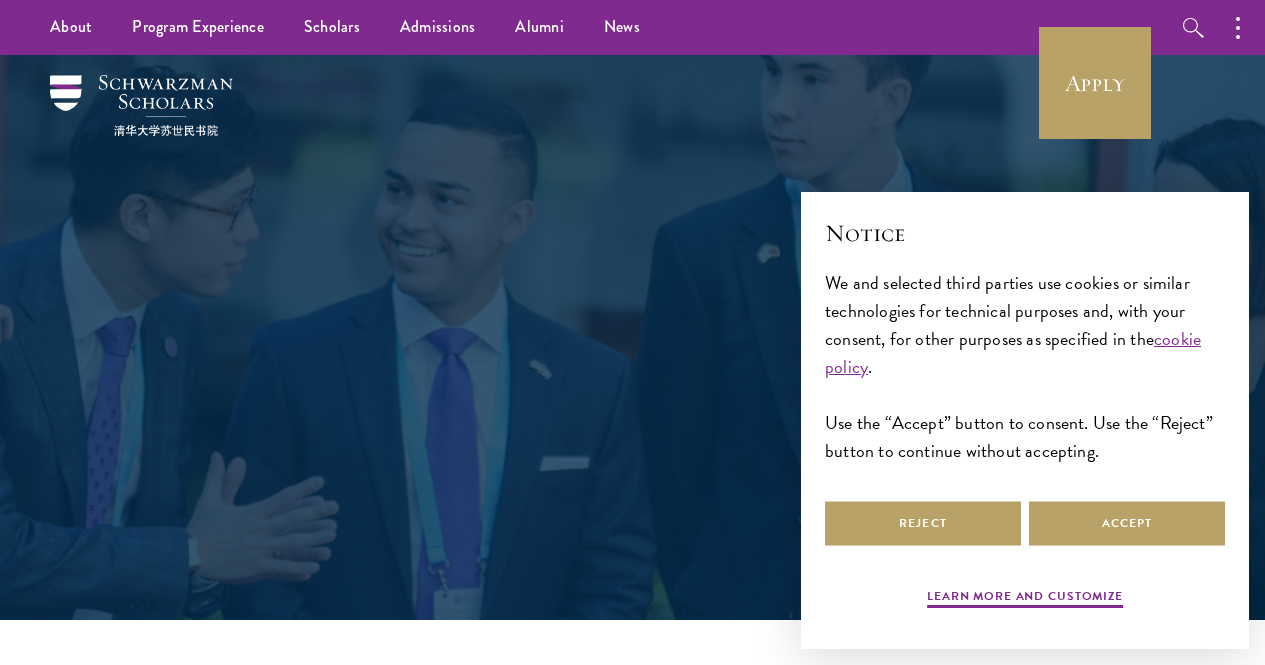 scroll, scrollTop: 0, scrollLeft: 0, axis: both 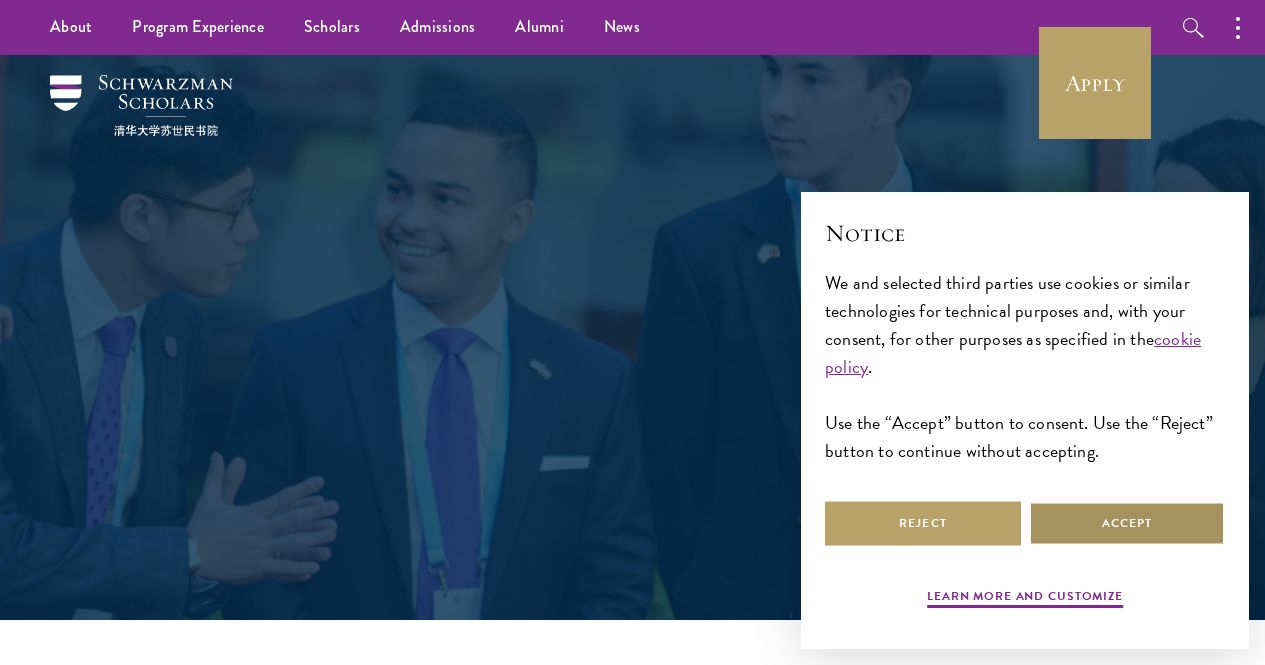 click on "Accept" at bounding box center [1127, 523] 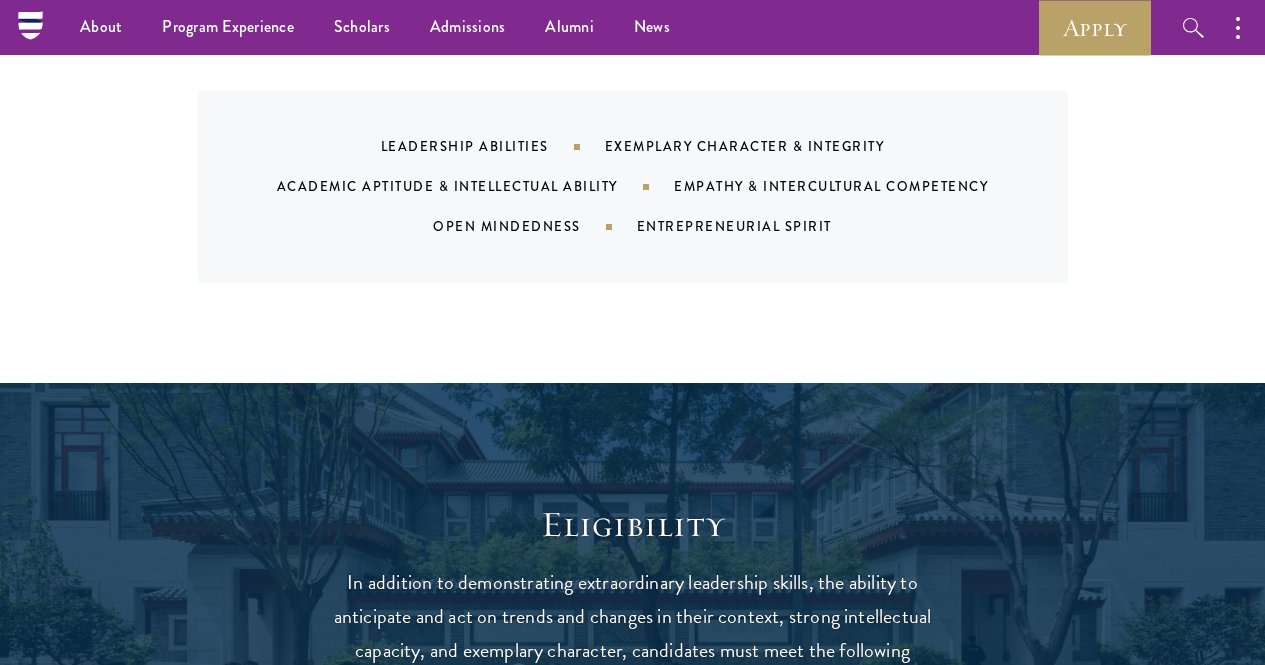 scroll, scrollTop: 1900, scrollLeft: 0, axis: vertical 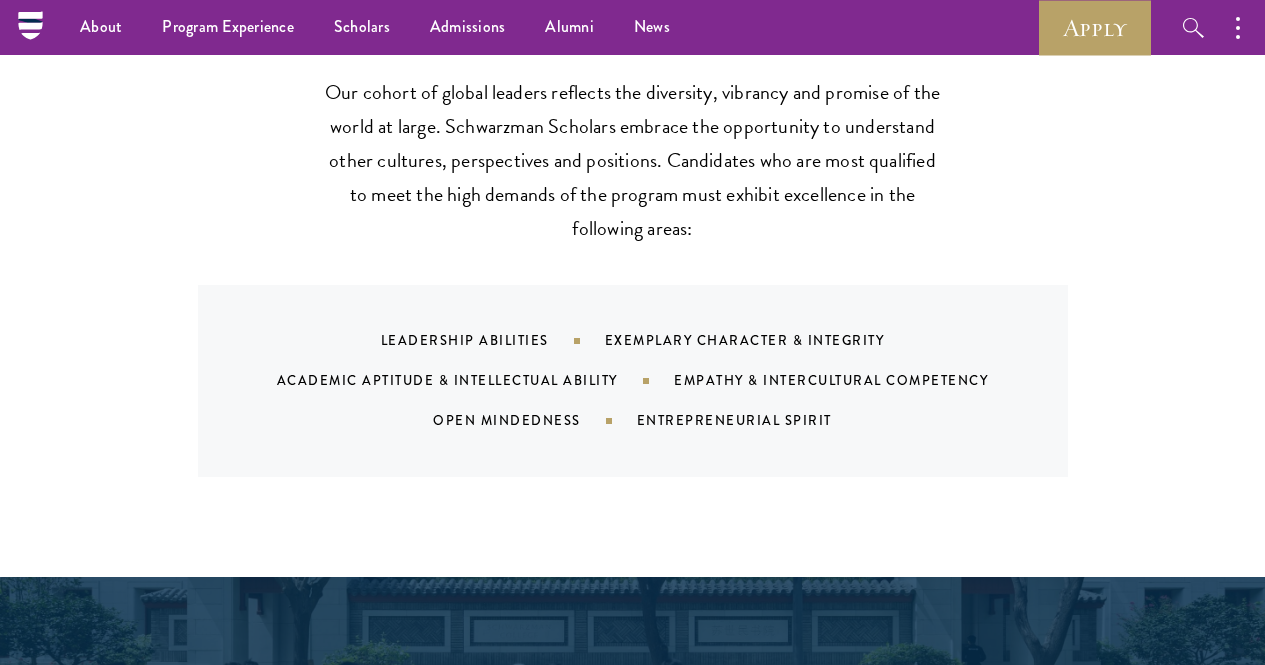 click on "Leadership Abilities" at bounding box center [493, 340] 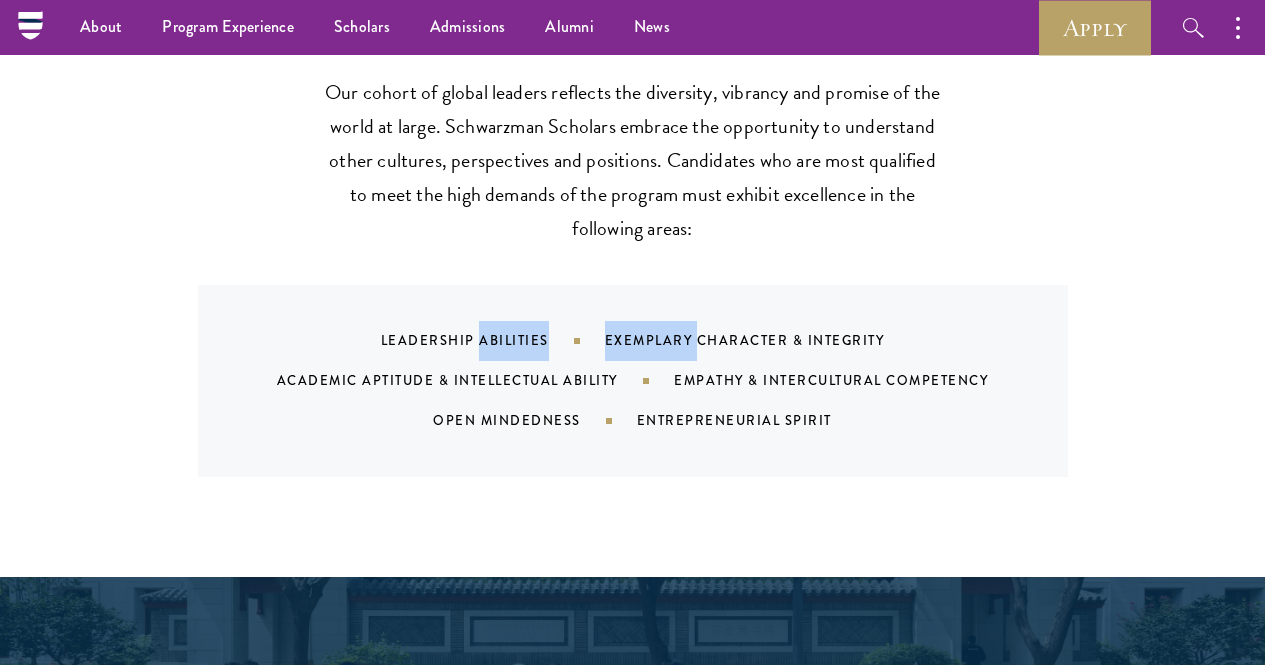 click on "Leadership Abilities" at bounding box center (493, 340) 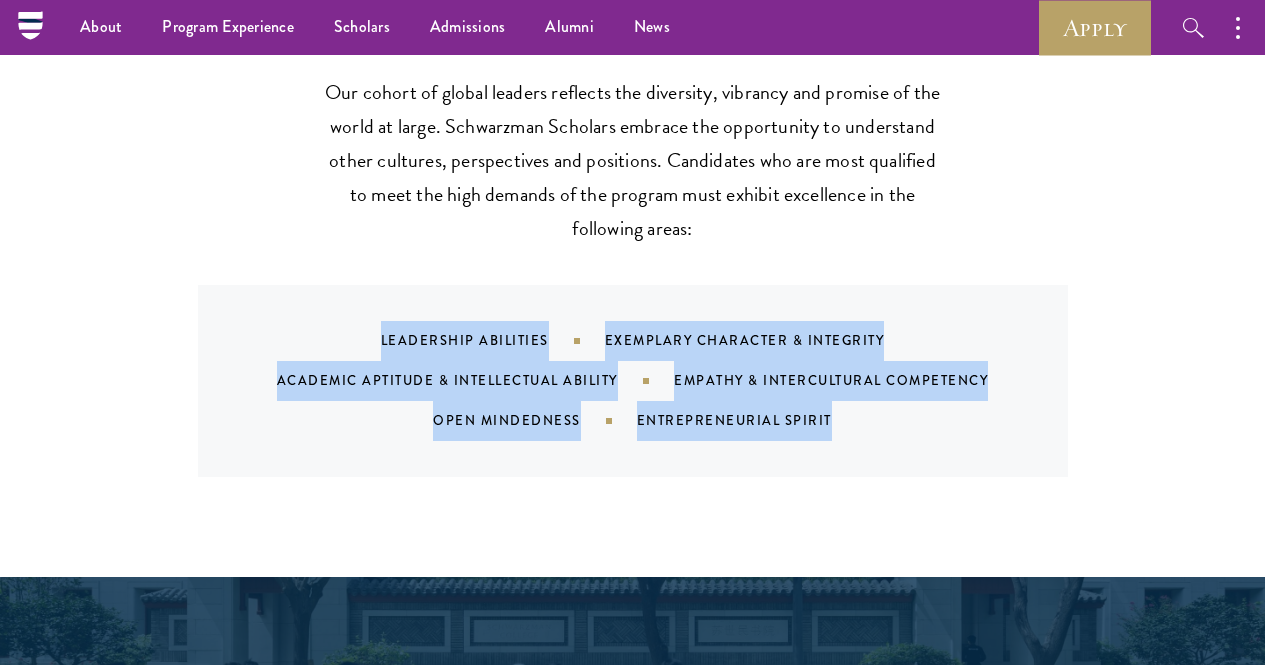 drag, startPoint x: 568, startPoint y: 306, endPoint x: 585, endPoint y: 485, distance: 179.80545 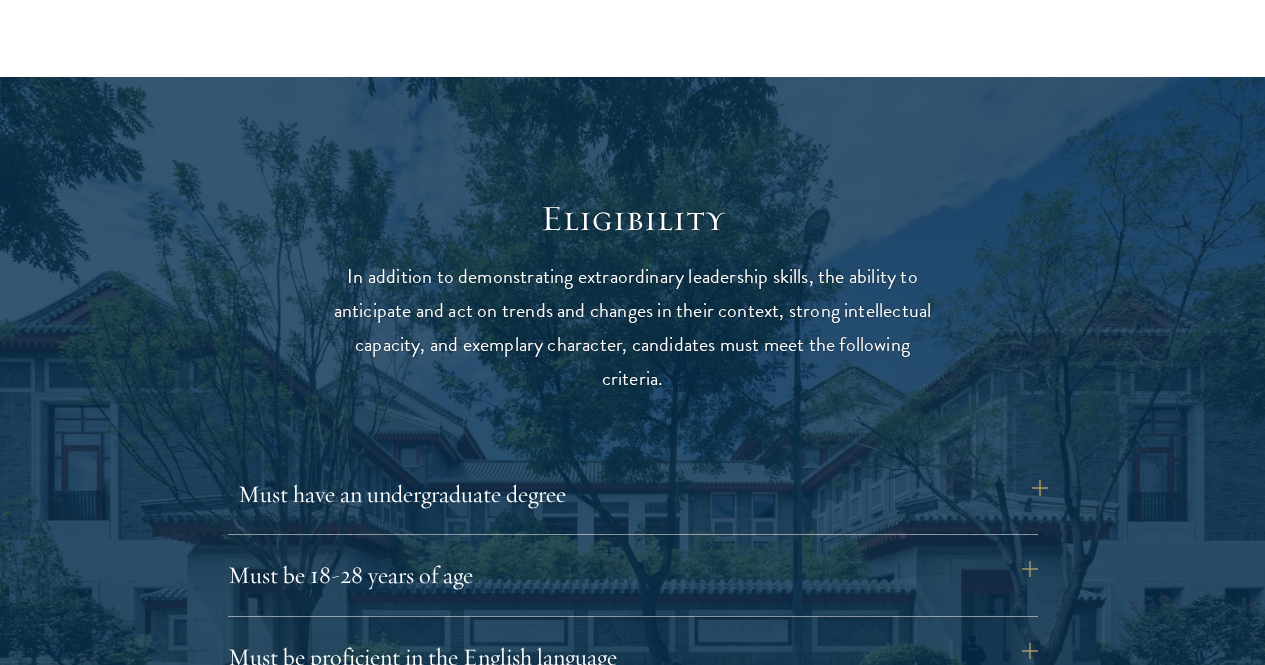 scroll, scrollTop: 2700, scrollLeft: 0, axis: vertical 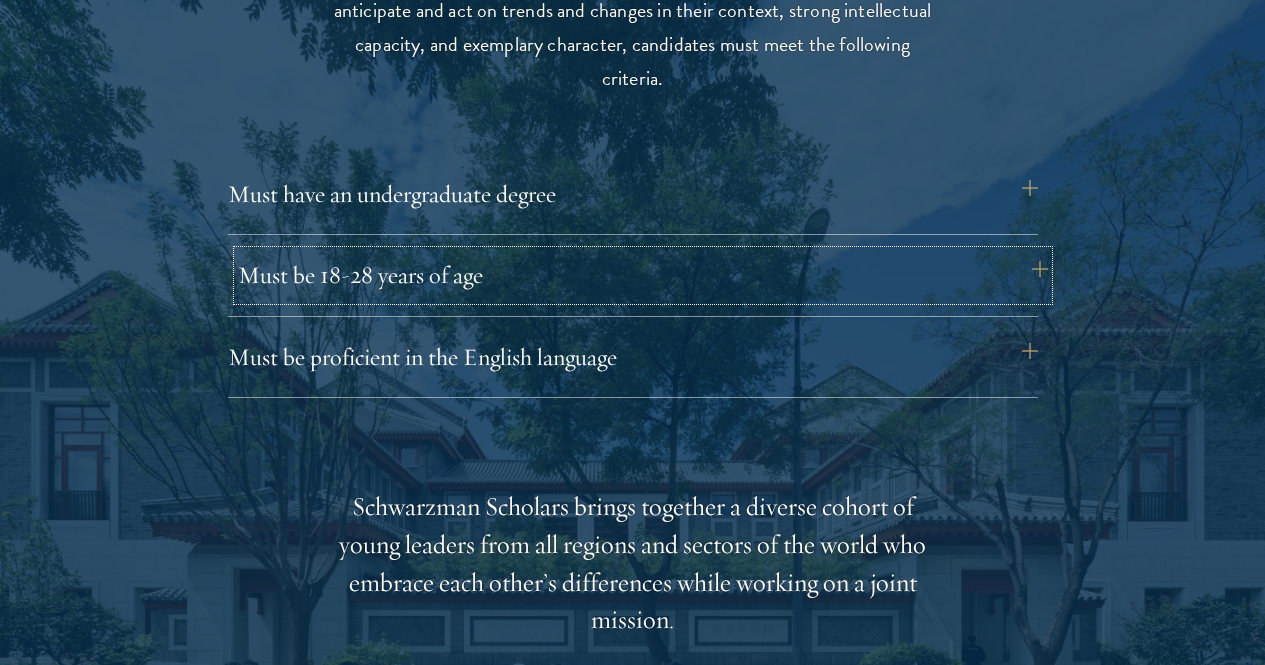 click on "Must be 18-28 years of age" at bounding box center (643, 275) 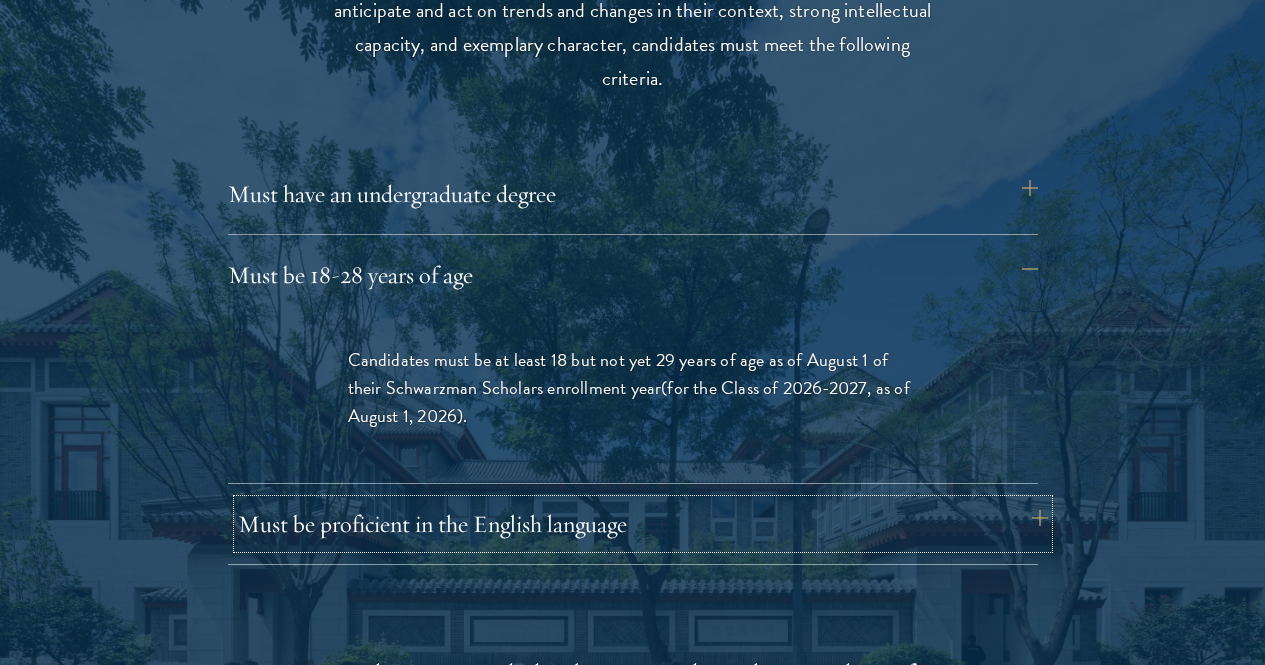 click on "Must be proficient in the English language" at bounding box center (643, 524) 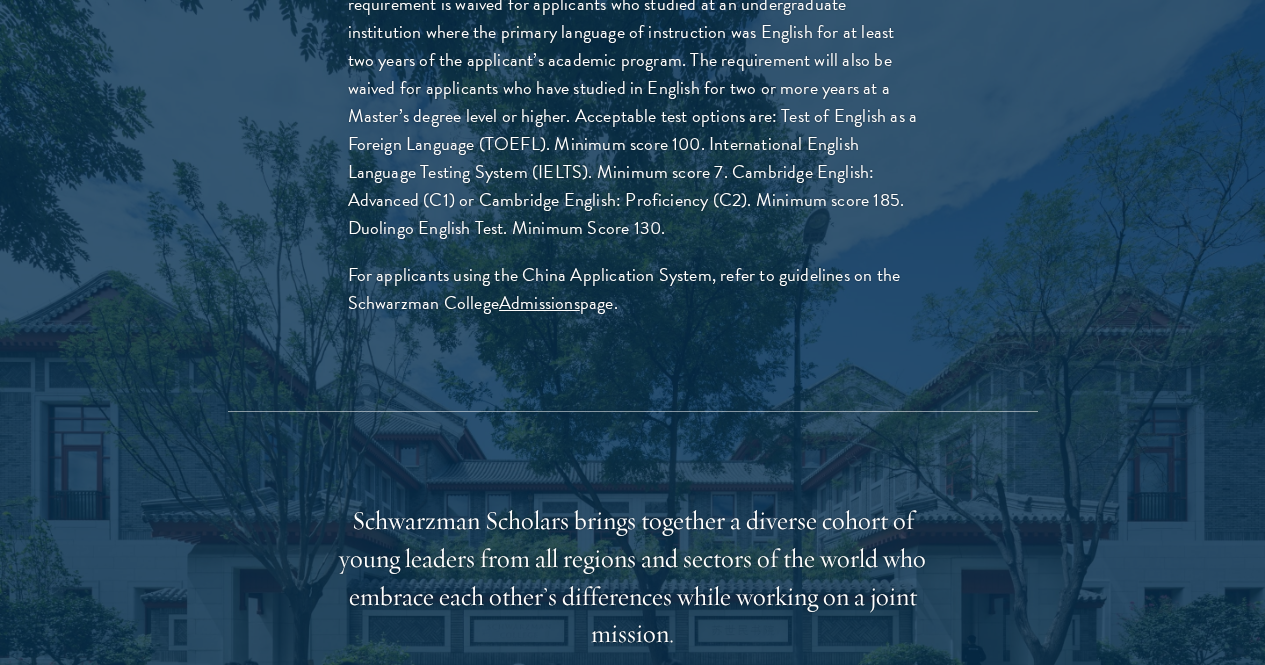 scroll, scrollTop: 3300, scrollLeft: 0, axis: vertical 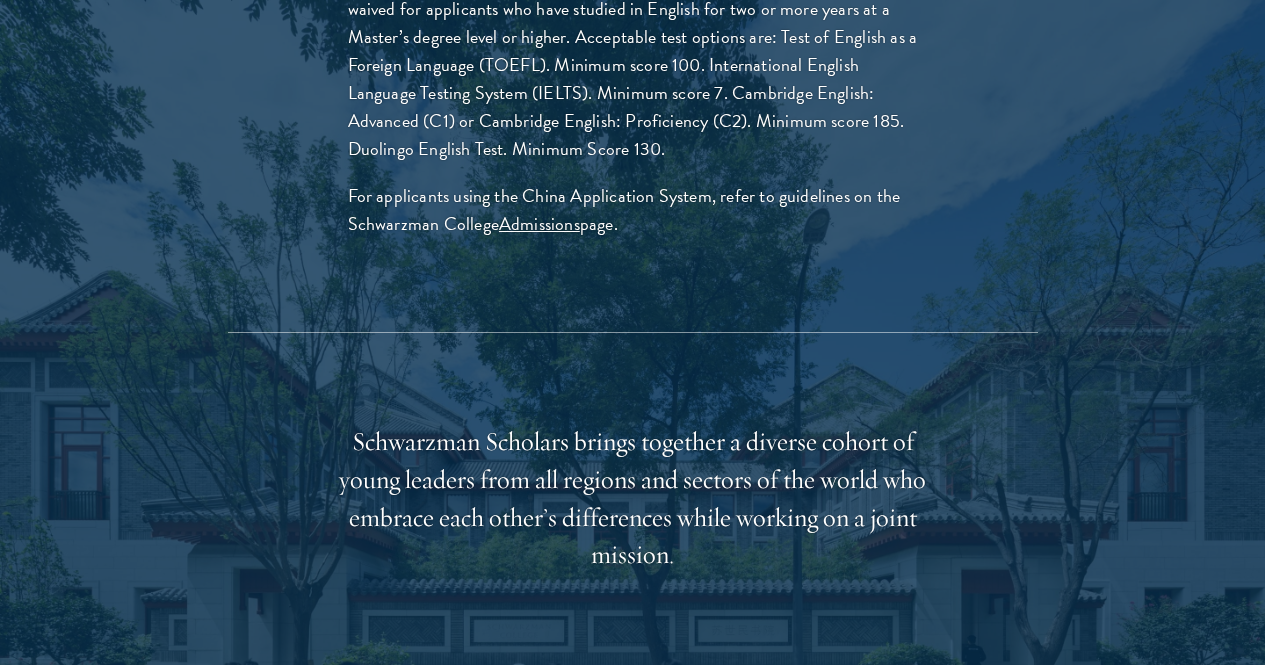 click on "Schwarzman Scholars brings together a diverse cohort of young leaders from all regions and sectors of the world who embrace each other’s differences while working on a joint mission." at bounding box center (633, 499) 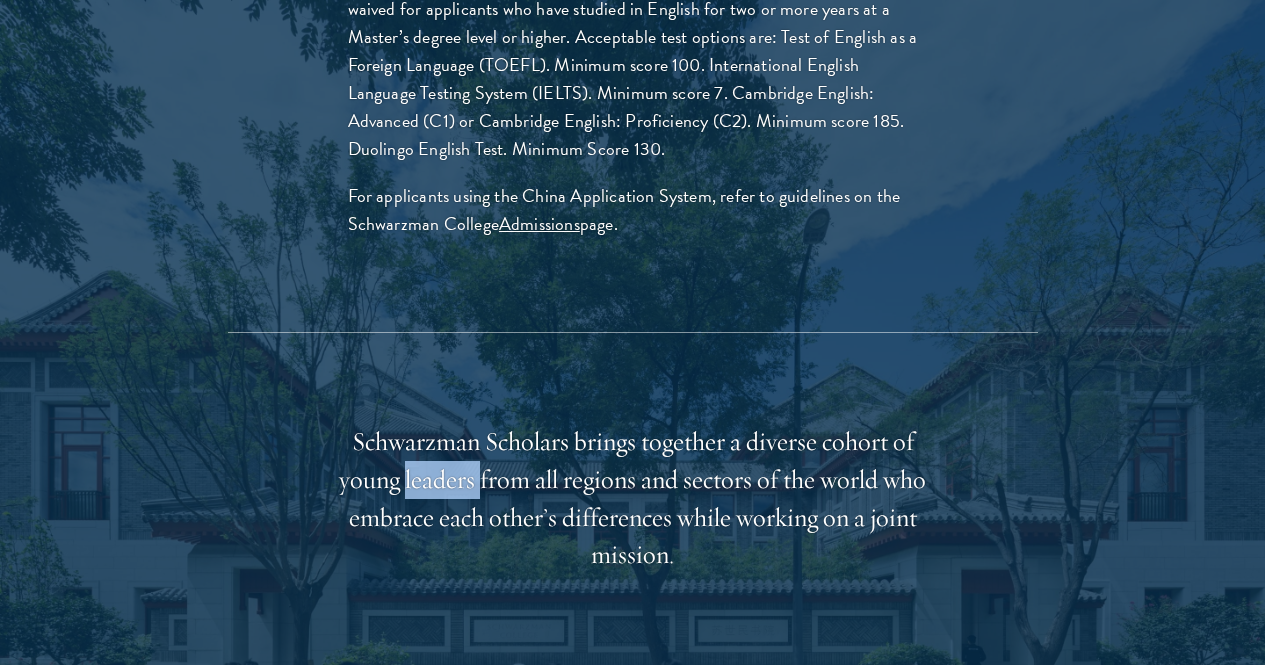 click on "Schwarzman Scholars brings together a diverse cohort of young leaders from all regions and sectors of the world who embrace each other’s differences while working on a joint mission." at bounding box center [633, 499] 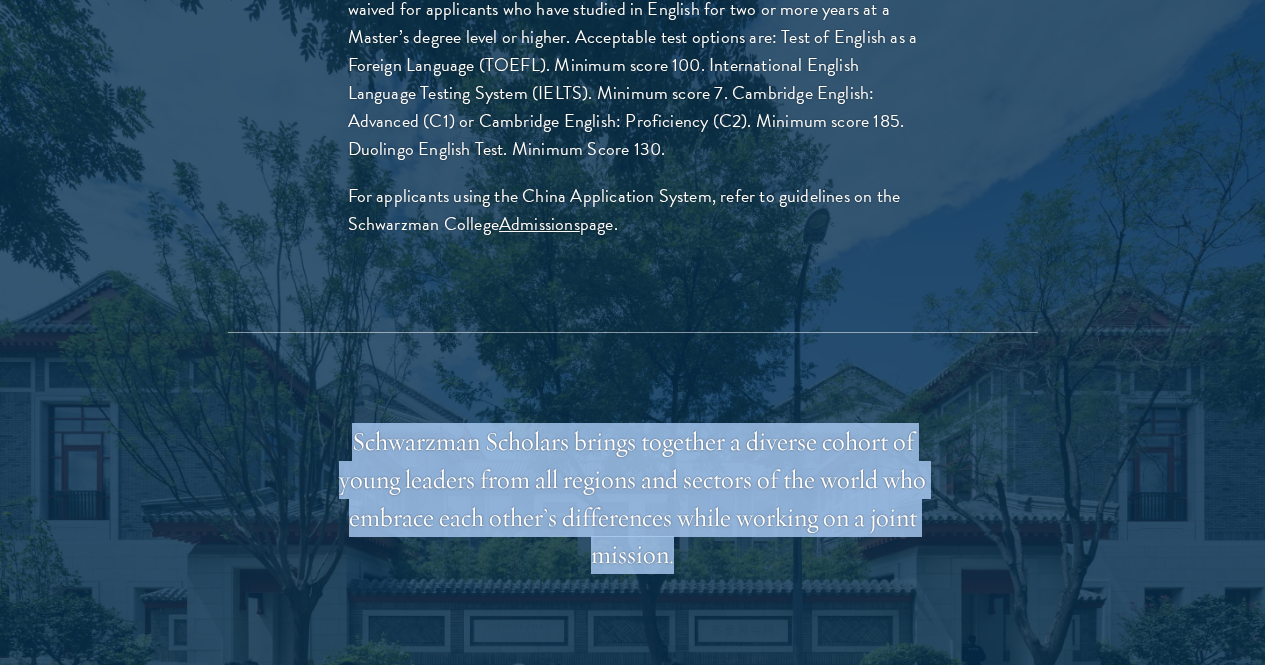 click on "Schwarzman Scholars brings together a diverse cohort of young leaders from all regions and sectors of the world who embrace each other’s differences while working on a joint mission." at bounding box center (633, 499) 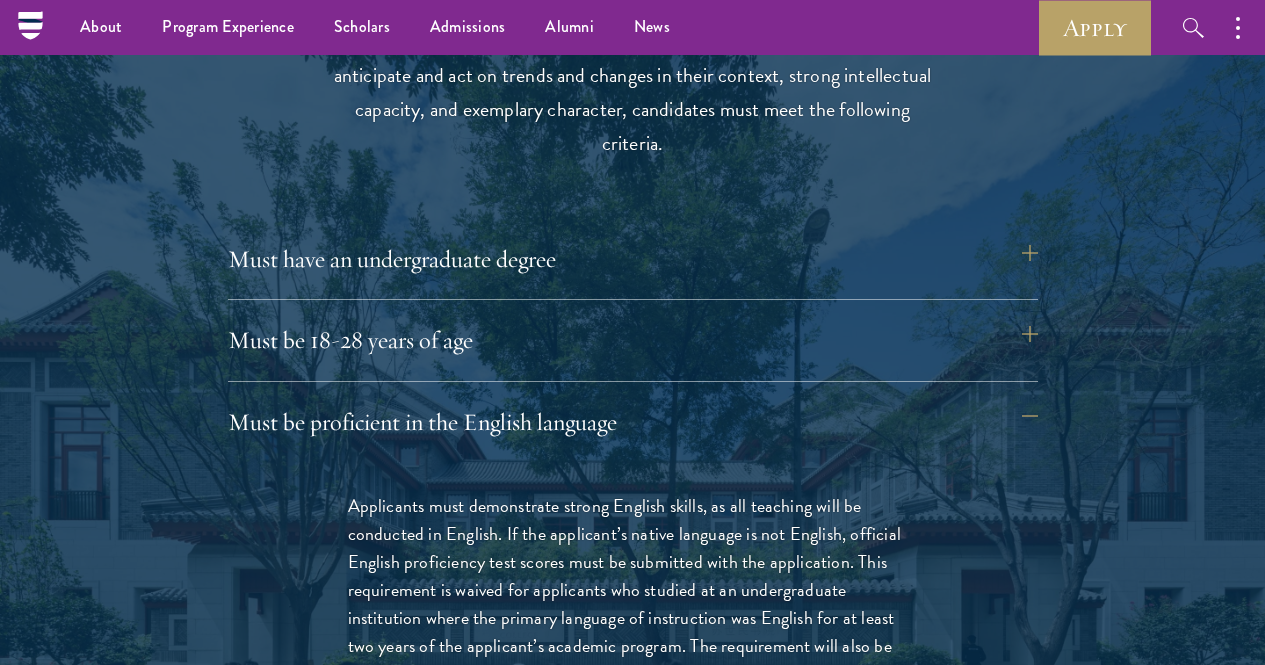 scroll, scrollTop: 2500, scrollLeft: 0, axis: vertical 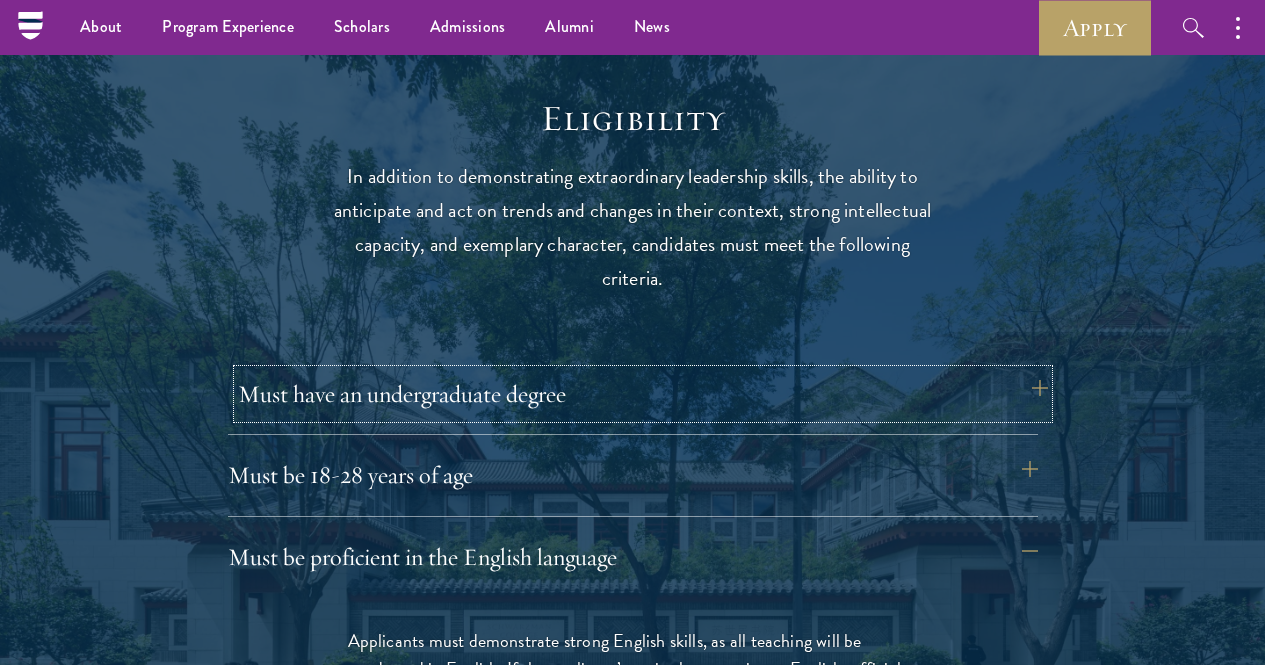 click on "Must have an undergraduate degree" at bounding box center [643, 394] 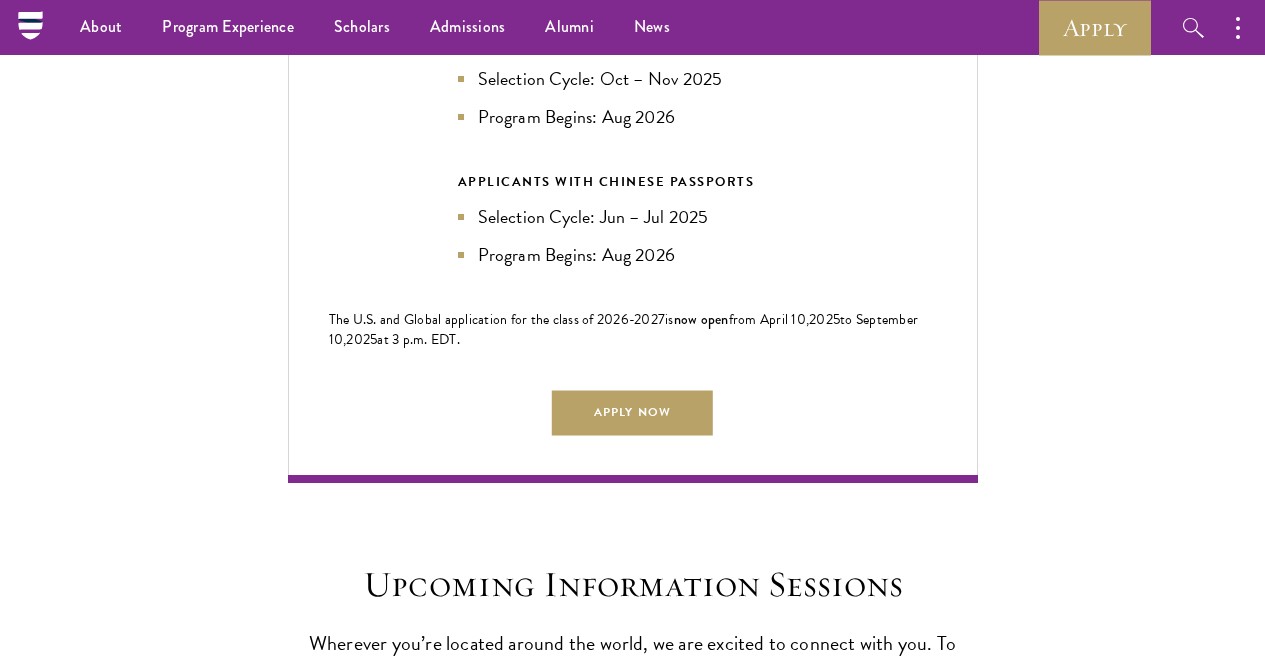scroll, scrollTop: 4500, scrollLeft: 0, axis: vertical 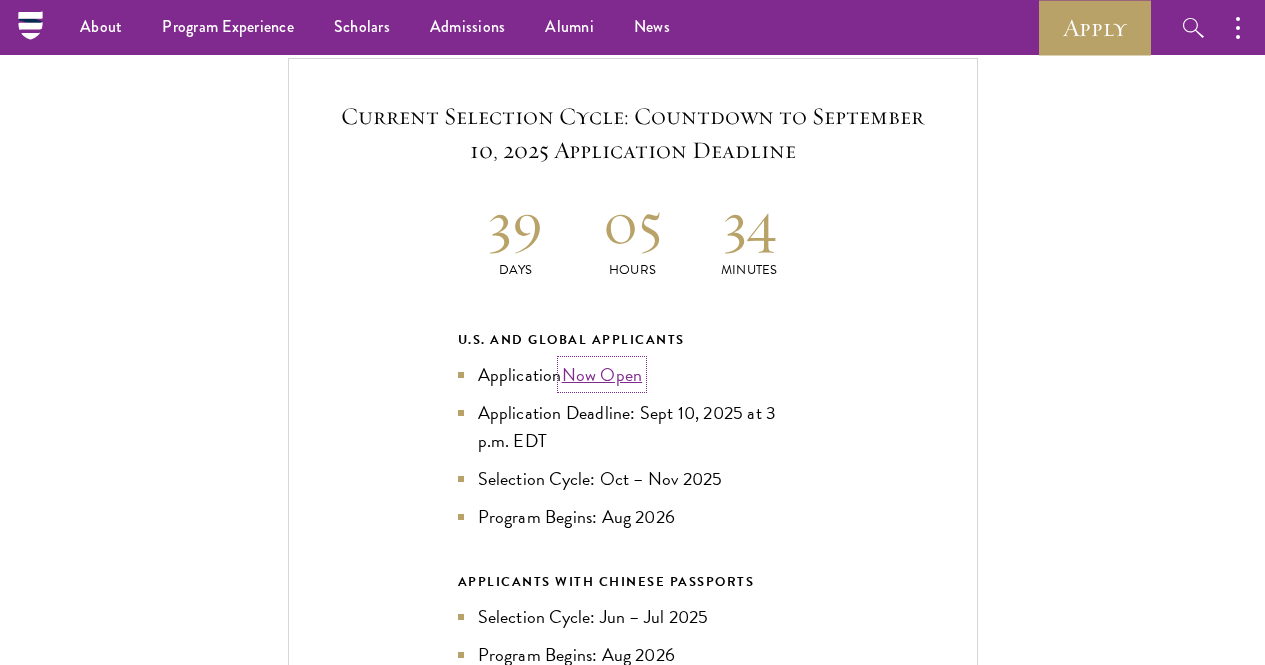 click on "Now Open" at bounding box center [602, 374] 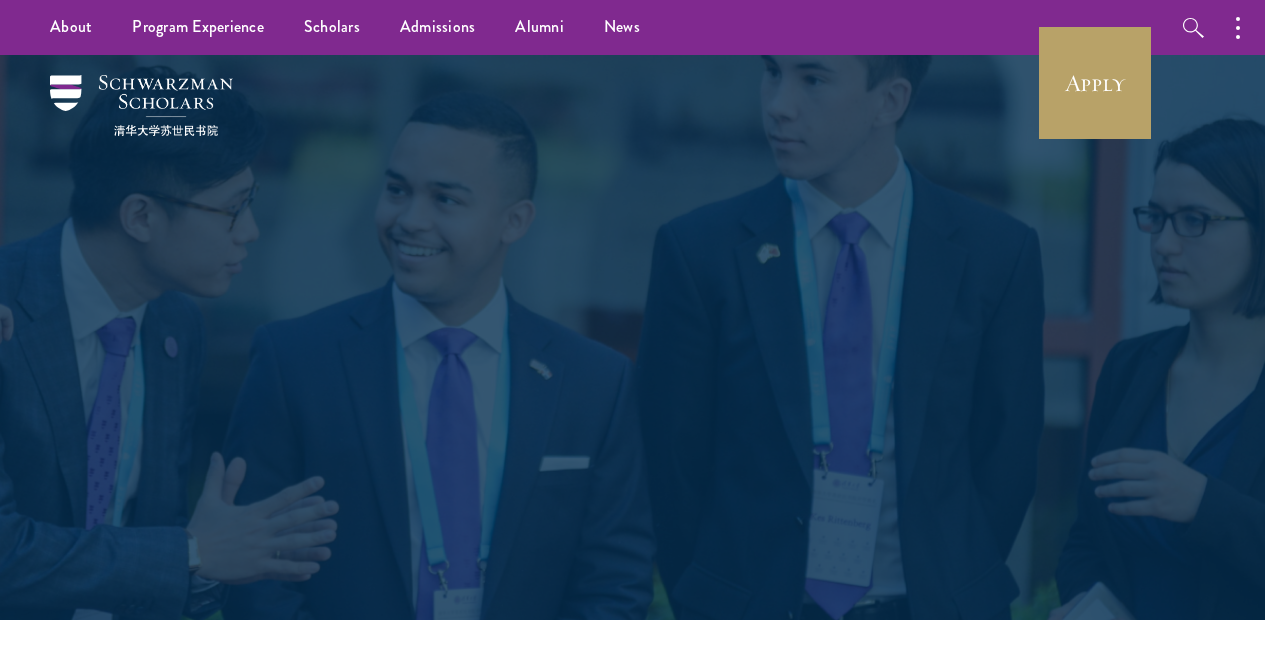 scroll, scrollTop: 0, scrollLeft: 0, axis: both 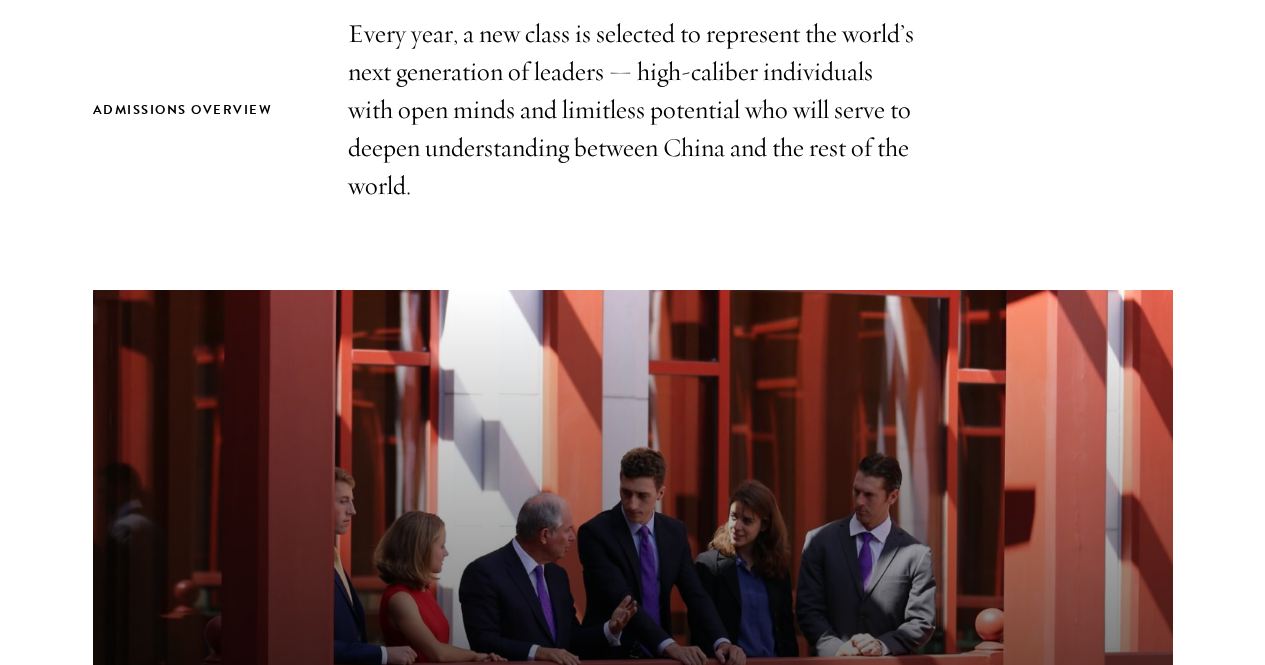 click on "Every year, a new class is selected to represent the world’s next generation of leaders — high-caliber individuals with open minds and limitless potential who will serve to deepen understanding between China and the rest of the world." at bounding box center [633, 110] 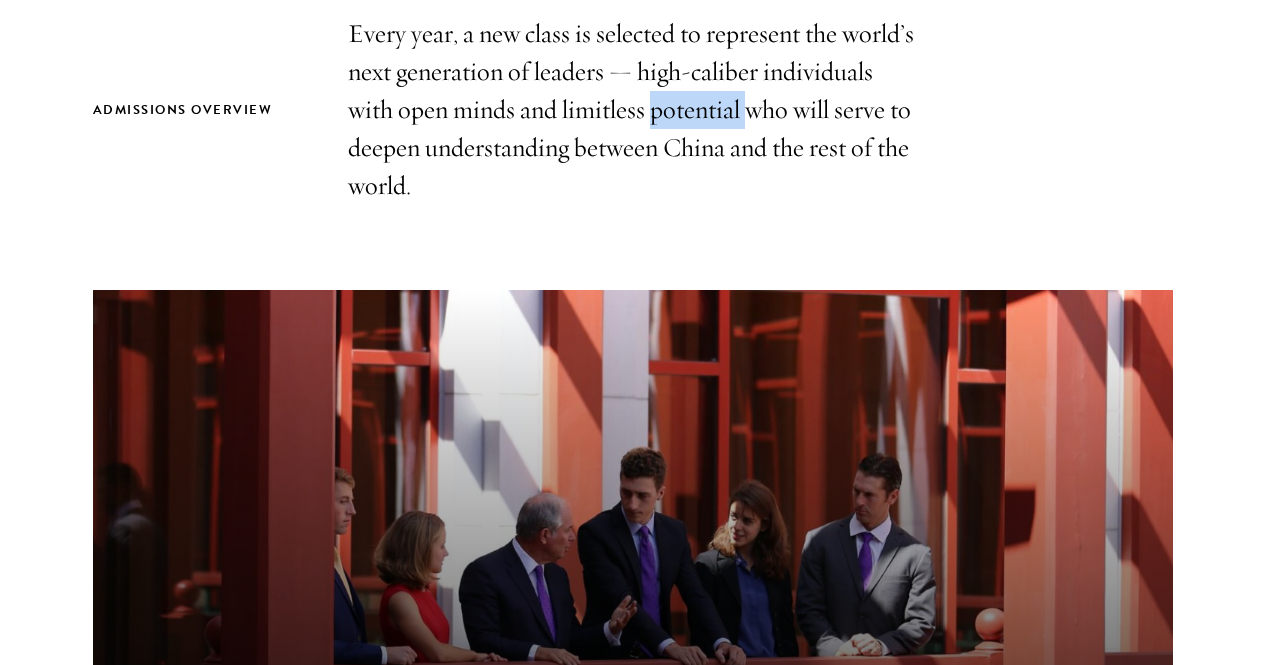click on "Every year, a new class is selected to represent the world’s next generation of leaders — high-caliber individuals with open minds and limitless potential who will serve to deepen understanding between China and the rest of the world." at bounding box center (633, 110) 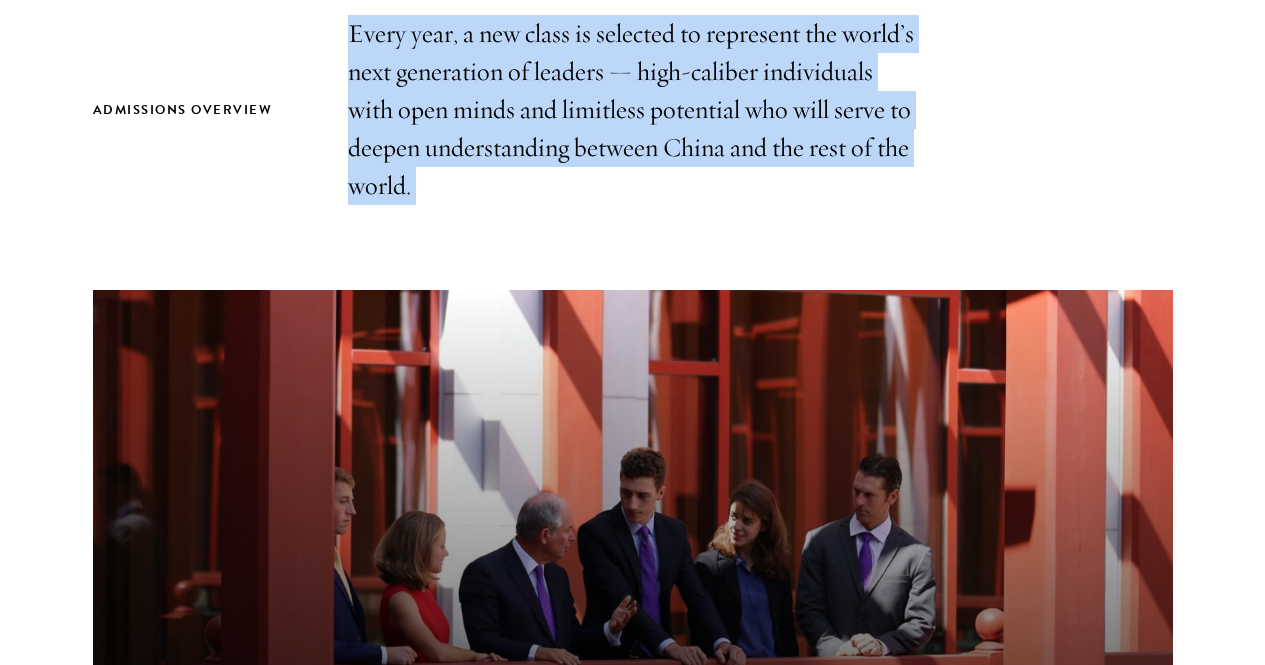 click on "Every year, a new class is selected to represent the world’s next generation of leaders — high-caliber individuals with open minds and limitless potential who will serve to deepen understanding between China and the rest of the world." at bounding box center [633, 110] 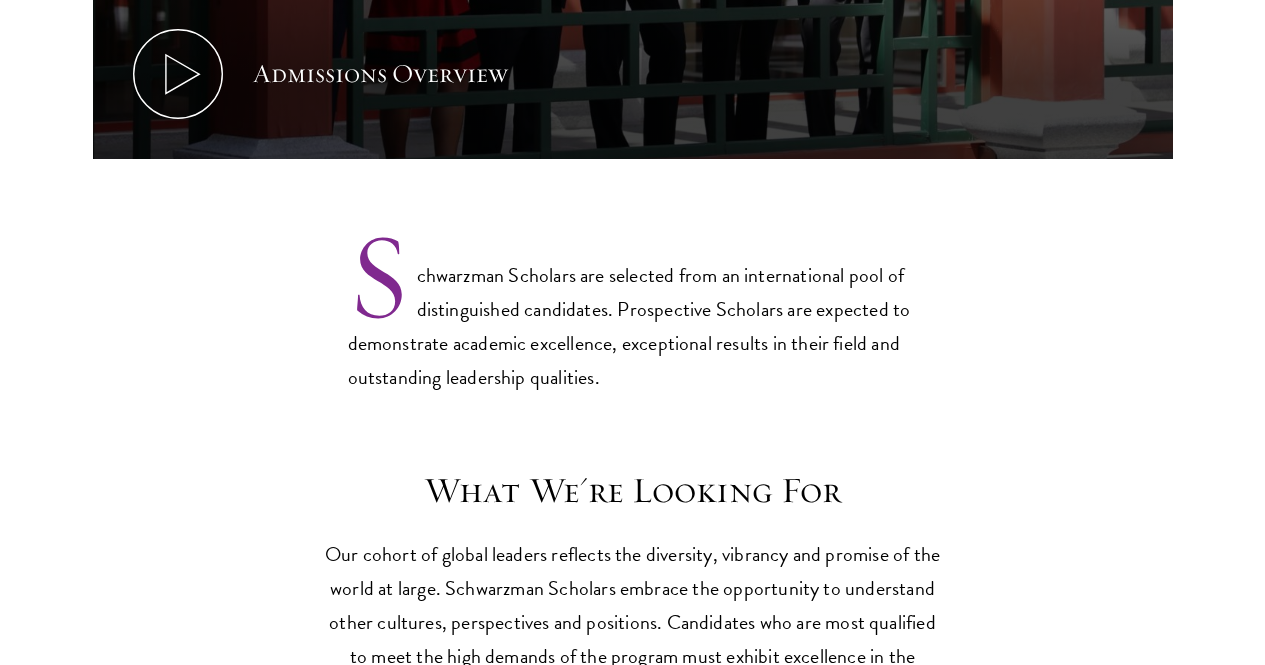 scroll, scrollTop: 1500, scrollLeft: 0, axis: vertical 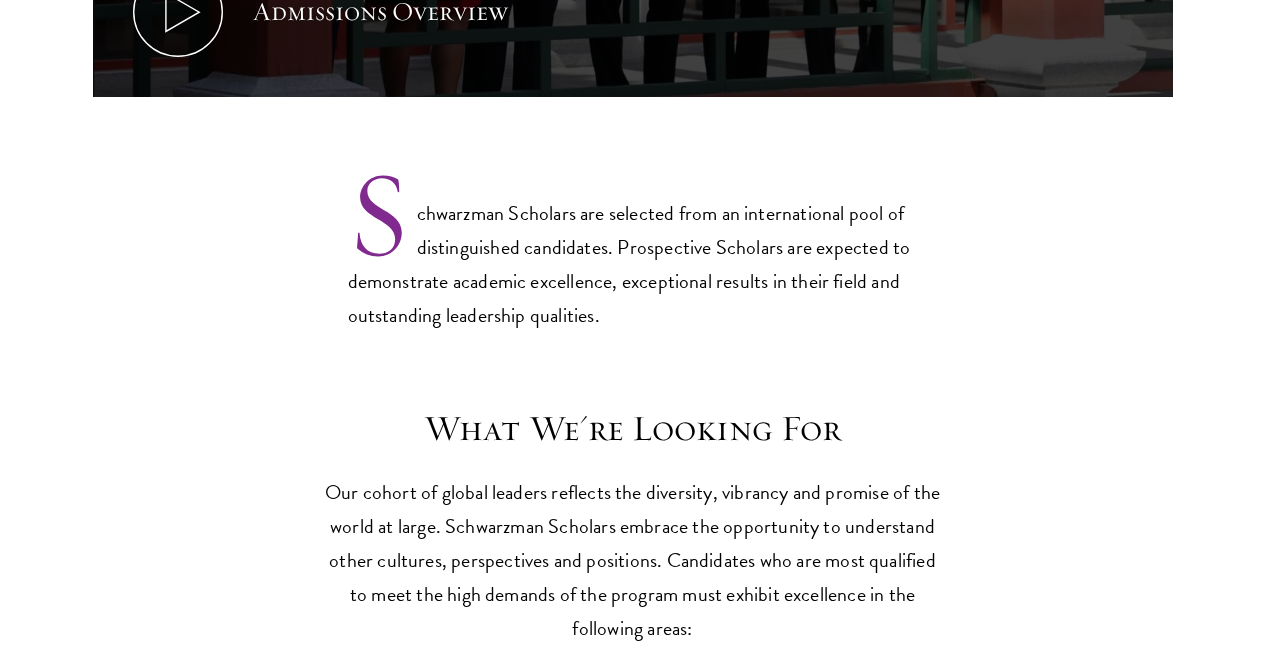 click on "Schwarzman Scholars are selected from an international pool of distinguished candidates. Prospective Scholars are expected to demonstrate academic excellence, exceptional results in their field and outstanding leadership qualities." at bounding box center (633, 249) 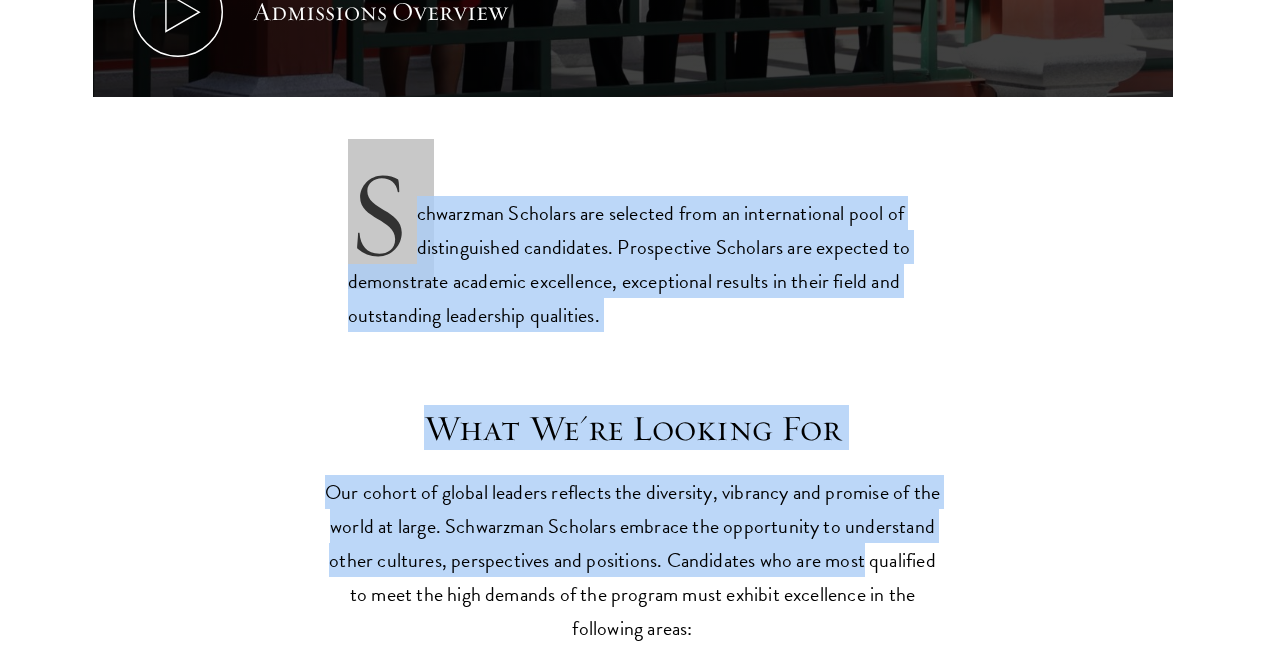 drag, startPoint x: 356, startPoint y: 106, endPoint x: 526, endPoint y: 575, distance: 498.8597 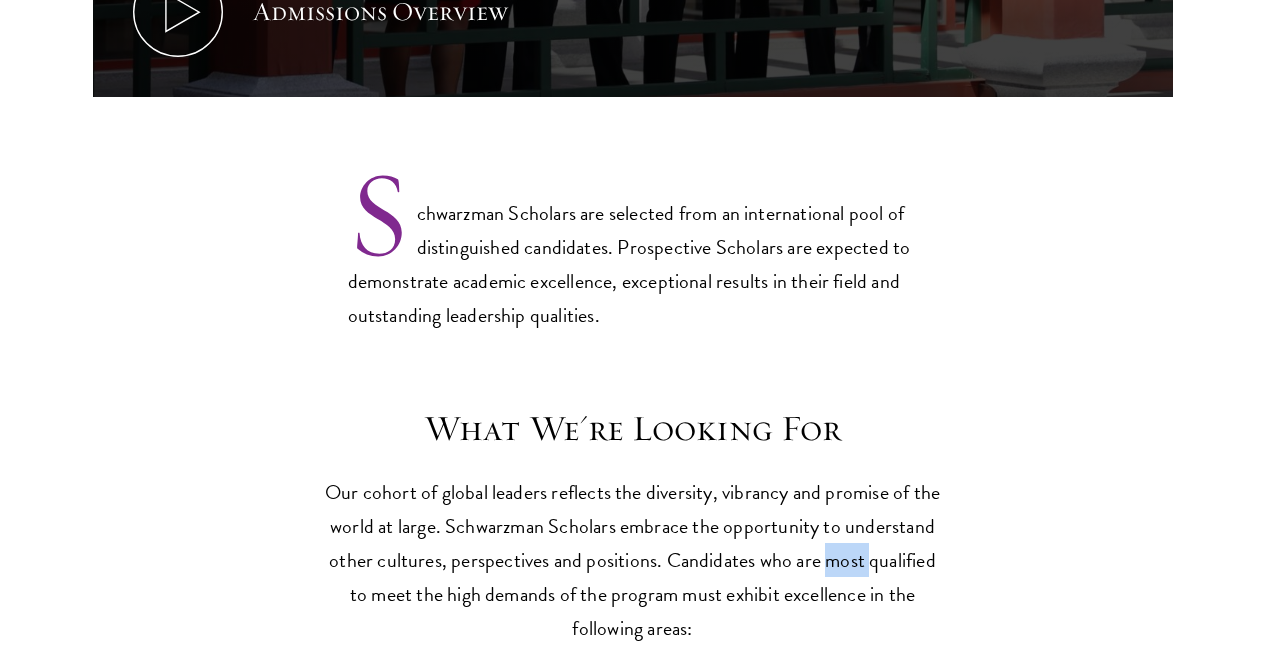click on "Our cohort of global leaders reflects the diversity, vibrancy and promise of the world at large. Schwarzman Scholars embrace the opportunity to understand other cultures, perspectives and positions. Candidates who are most qualified to meet the high demands of the program must exhibit excellence in the following areas:" at bounding box center [633, 560] 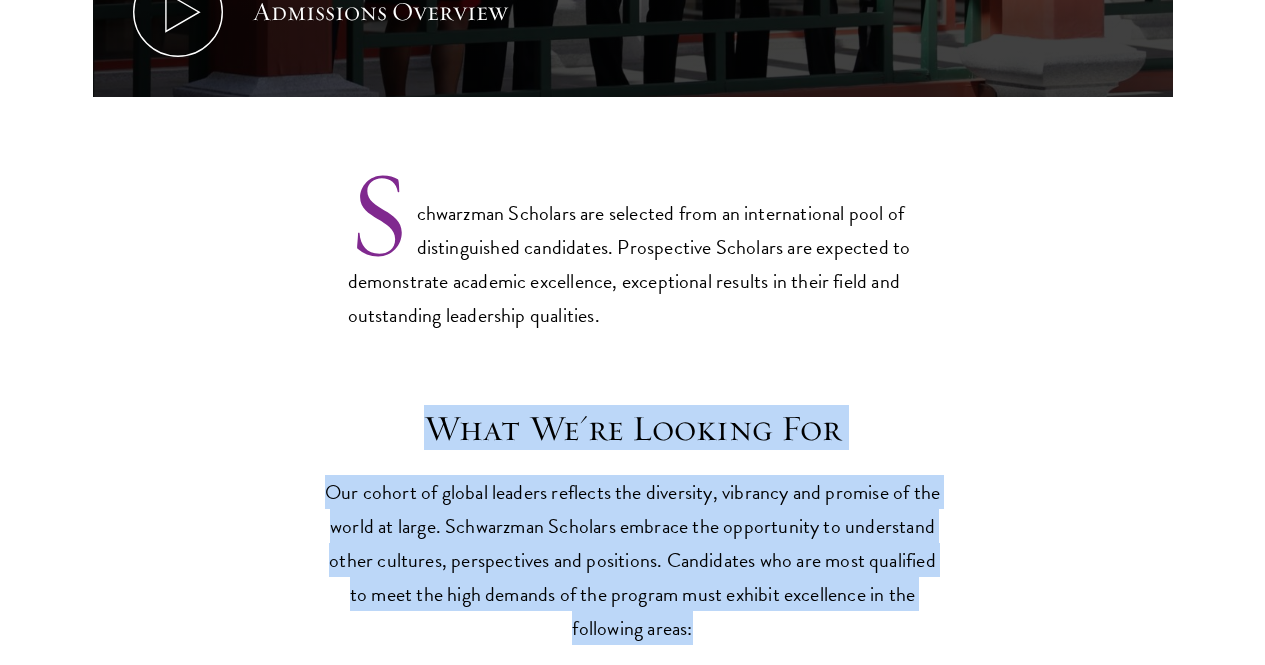 drag, startPoint x: 528, startPoint y: 548, endPoint x: 469, endPoint y: 394, distance: 164.91513 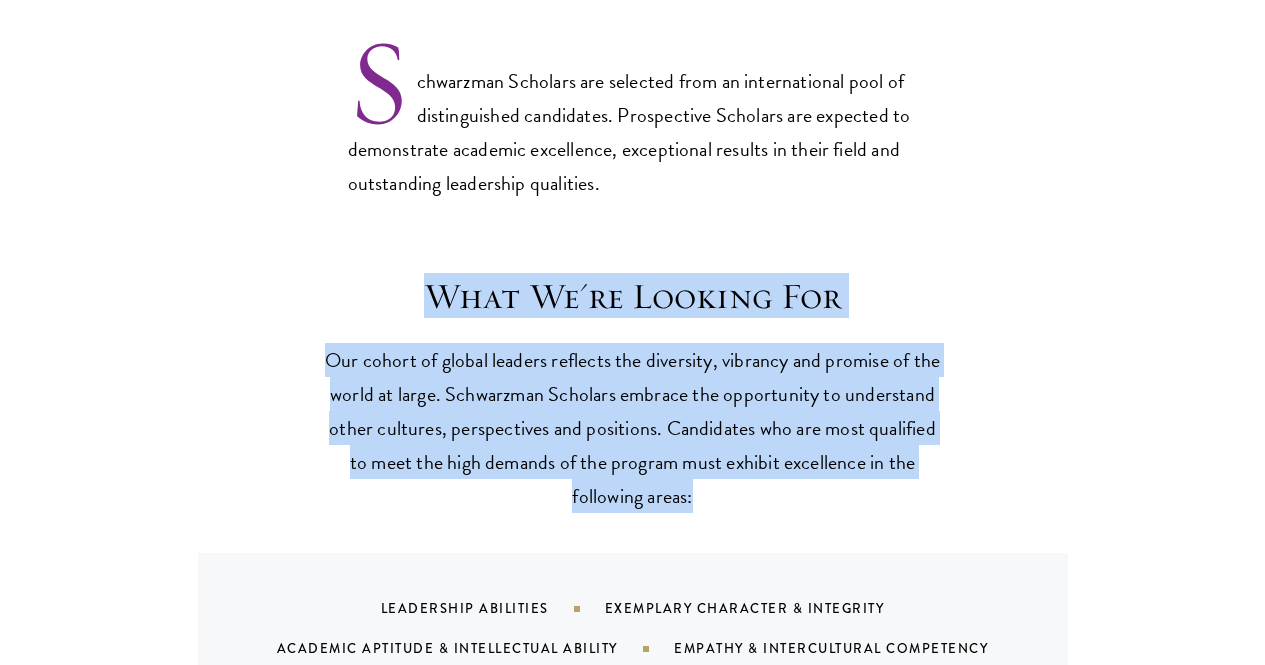 scroll, scrollTop: 1800, scrollLeft: 0, axis: vertical 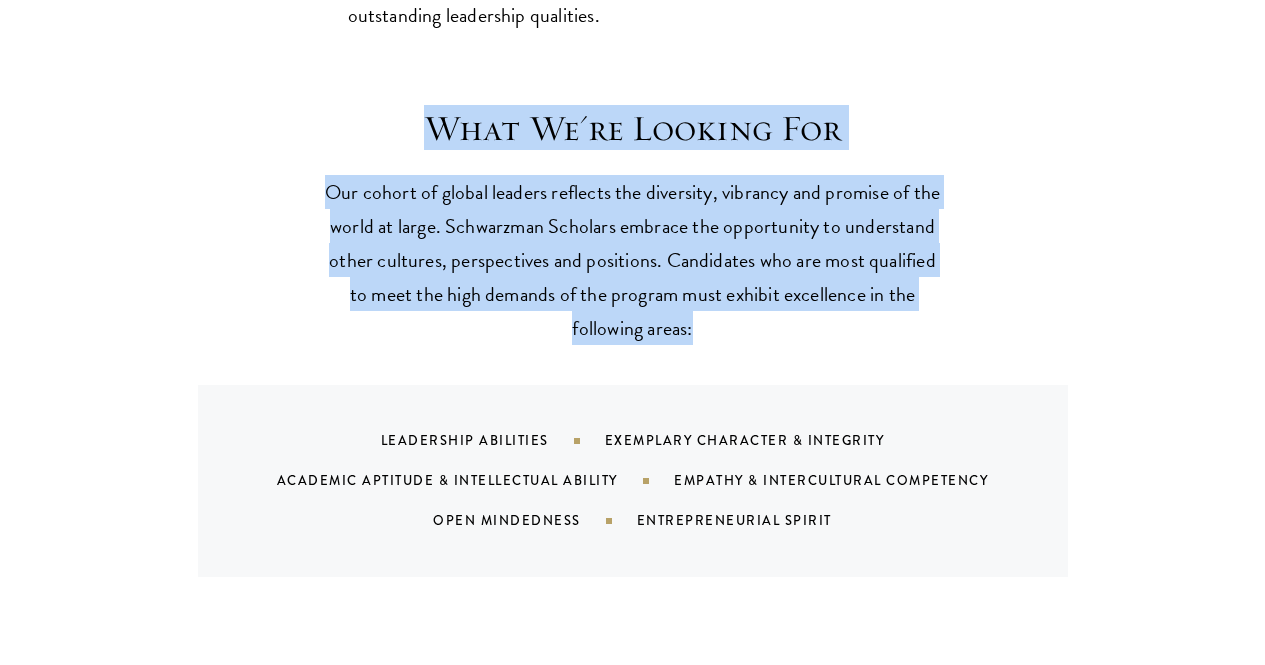 click on "Our cohort of global leaders reflects the diversity, vibrancy and promise of the world at large. Schwarzman Scholars embrace the opportunity to understand other cultures, perspectives and positions. Candidates who are most qualified to meet the high demands of the program must exhibit excellence in the following areas:" at bounding box center (633, 260) 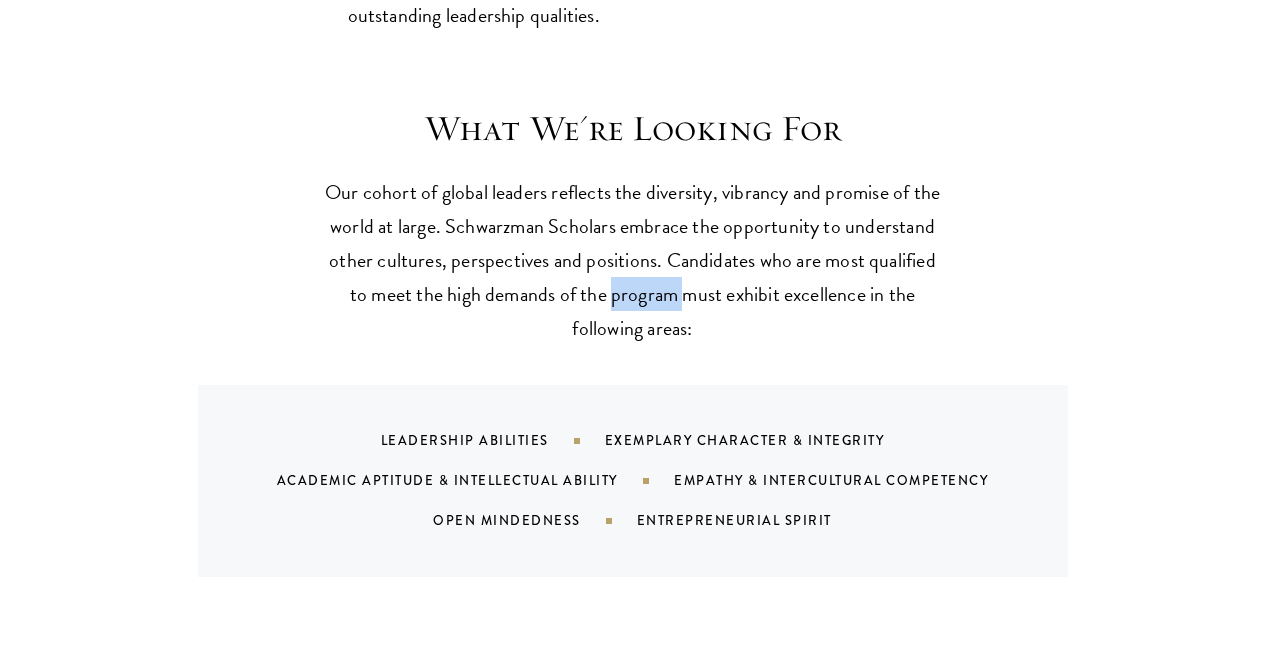click on "Our cohort of global leaders reflects the diversity, vibrancy and promise of the world at large. Schwarzman Scholars embrace the opportunity to understand other cultures, perspectives and positions. Candidates who are most qualified to meet the high demands of the program must exhibit excellence in the following areas:" at bounding box center (633, 260) 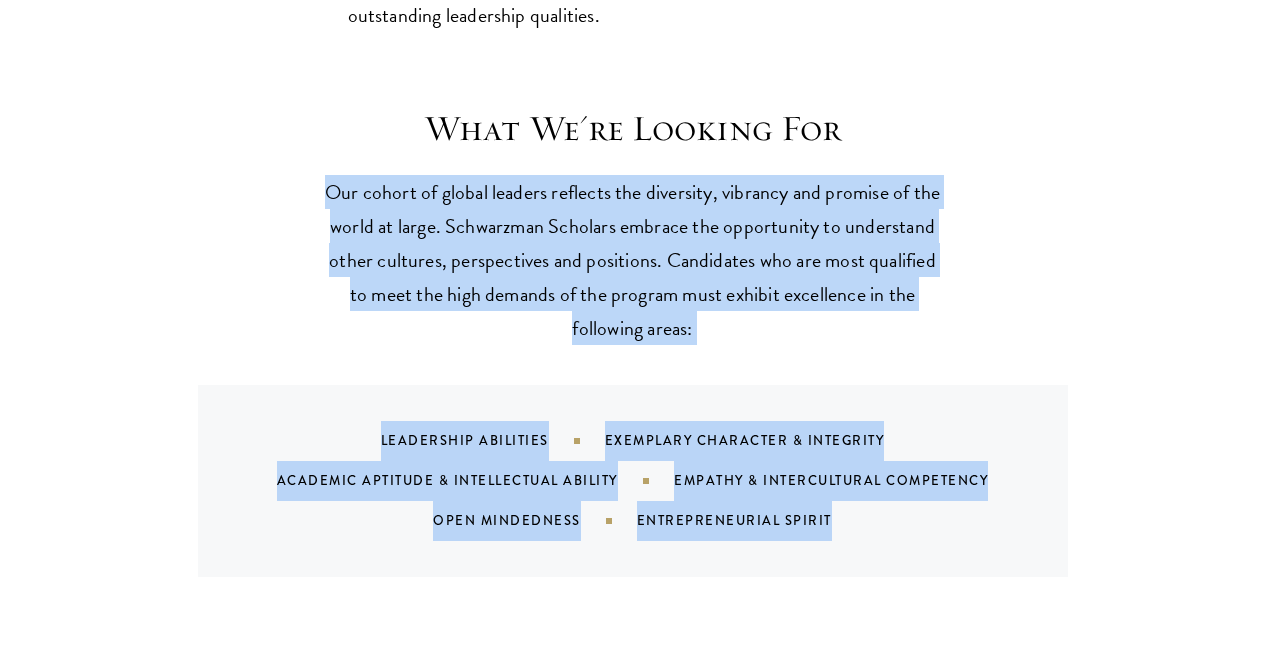 drag, startPoint x: 455, startPoint y: 309, endPoint x: 467, endPoint y: 500, distance: 191.37659 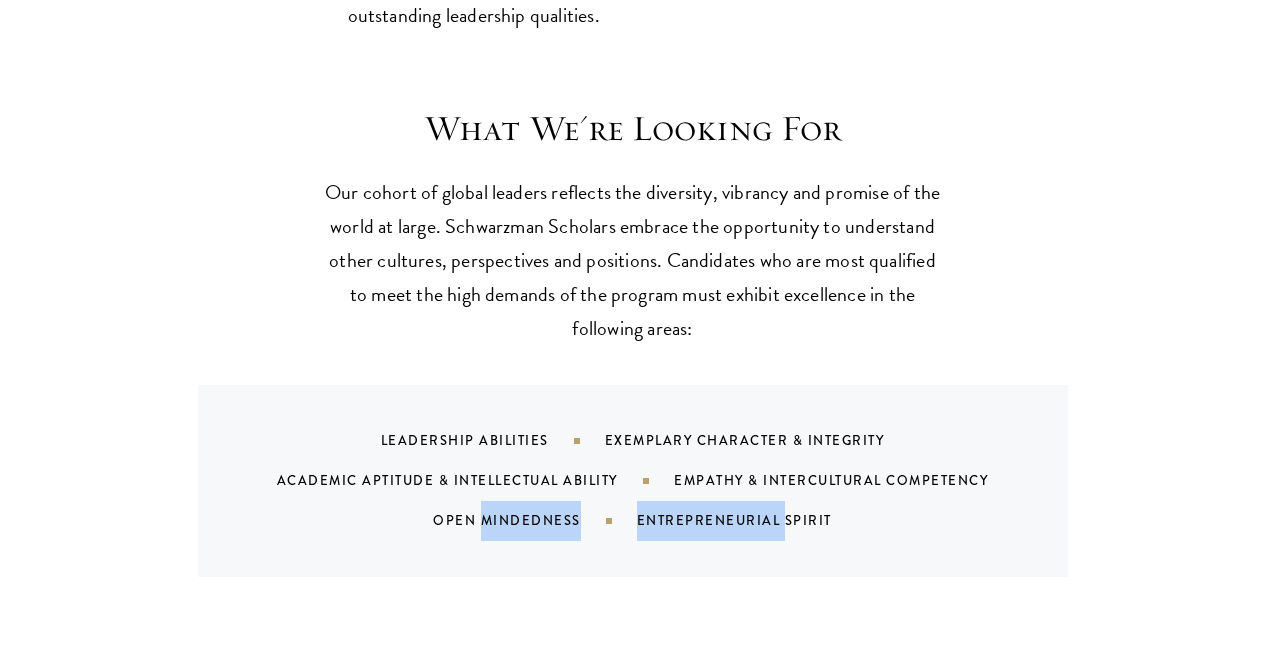 click on "Open Mindedness" at bounding box center (535, 520) 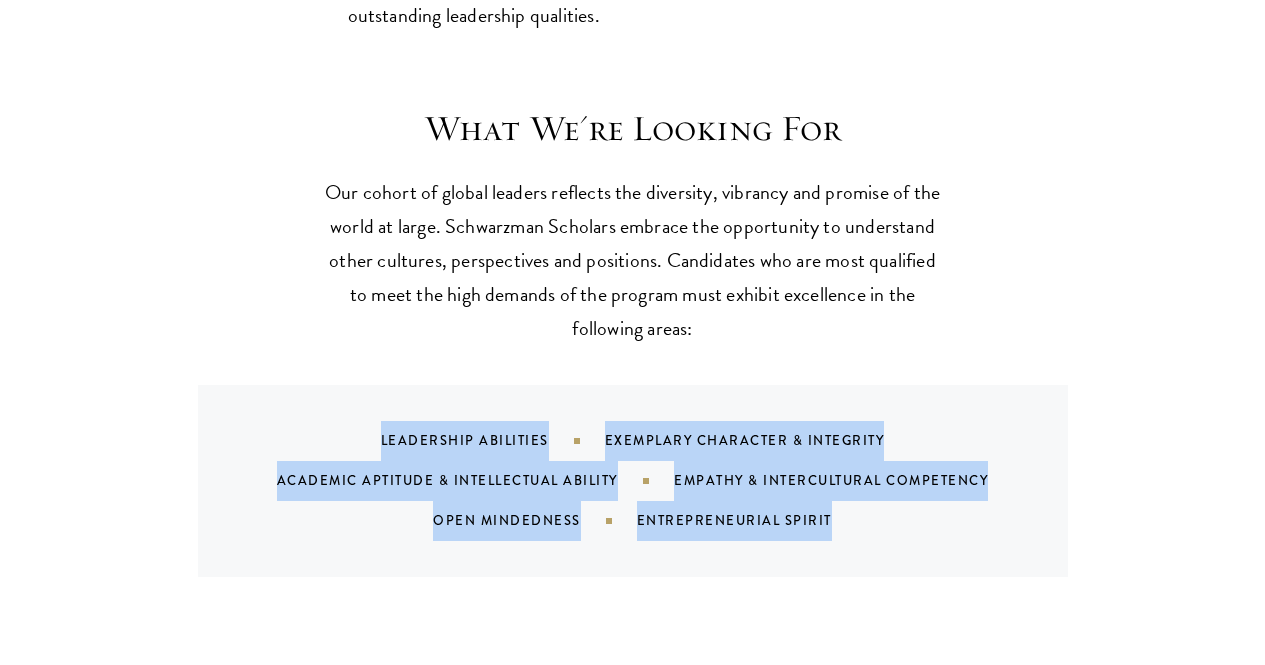 drag, startPoint x: 480, startPoint y: 496, endPoint x: 466, endPoint y: 377, distance: 119.8207 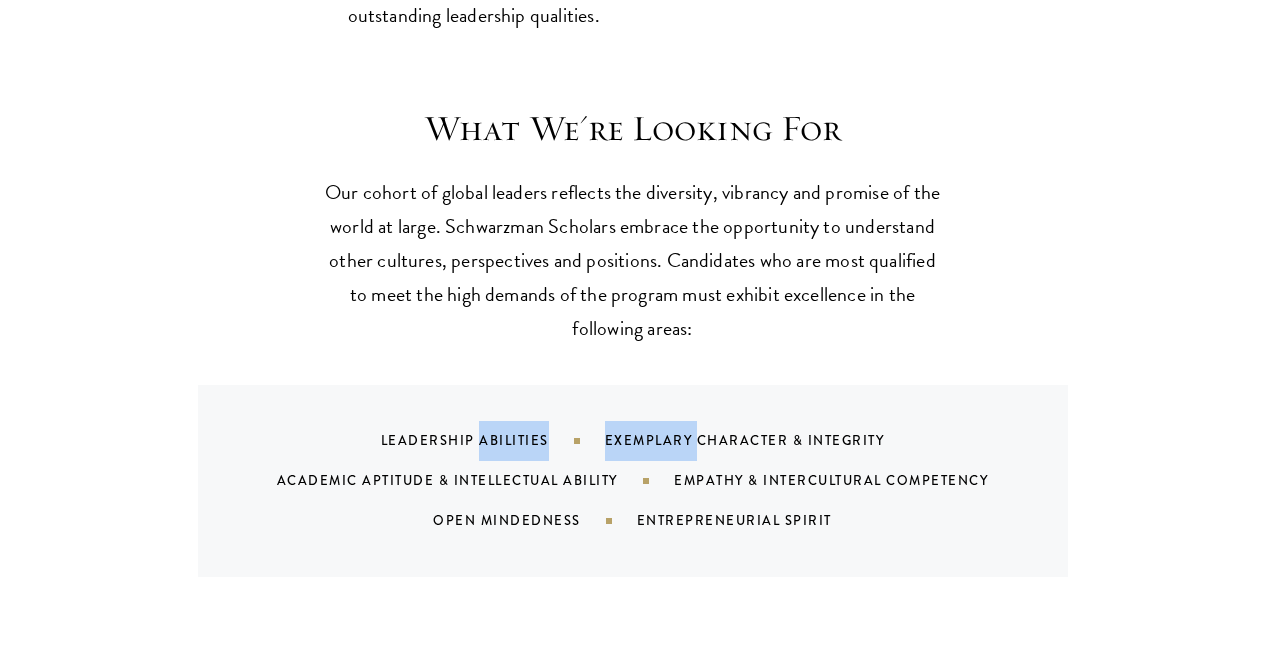 click on "Leadership Abilities
Exemplary Character & Integrity
Academic Aptitude & Intellectual Ability
Empathy & Intercultural Competency
Open Mindedness
Entrepreneurial Spirit" at bounding box center [633, 481] 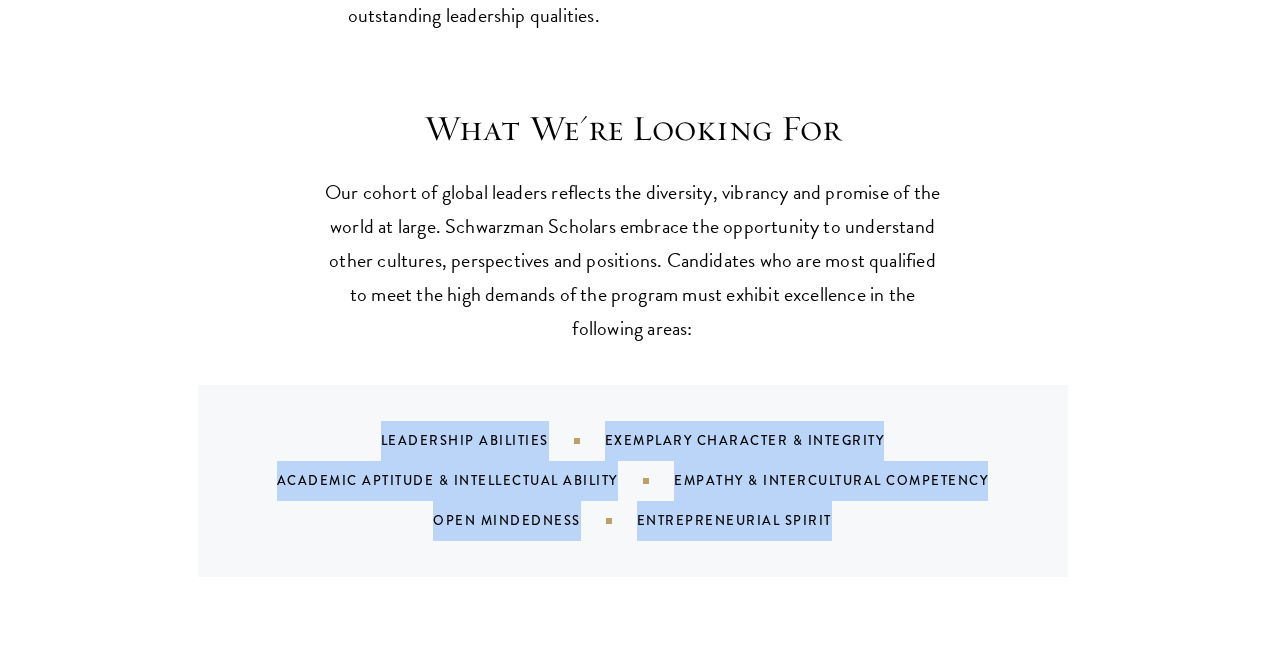 drag, startPoint x: 596, startPoint y: 374, endPoint x: 668, endPoint y: 528, distance: 170 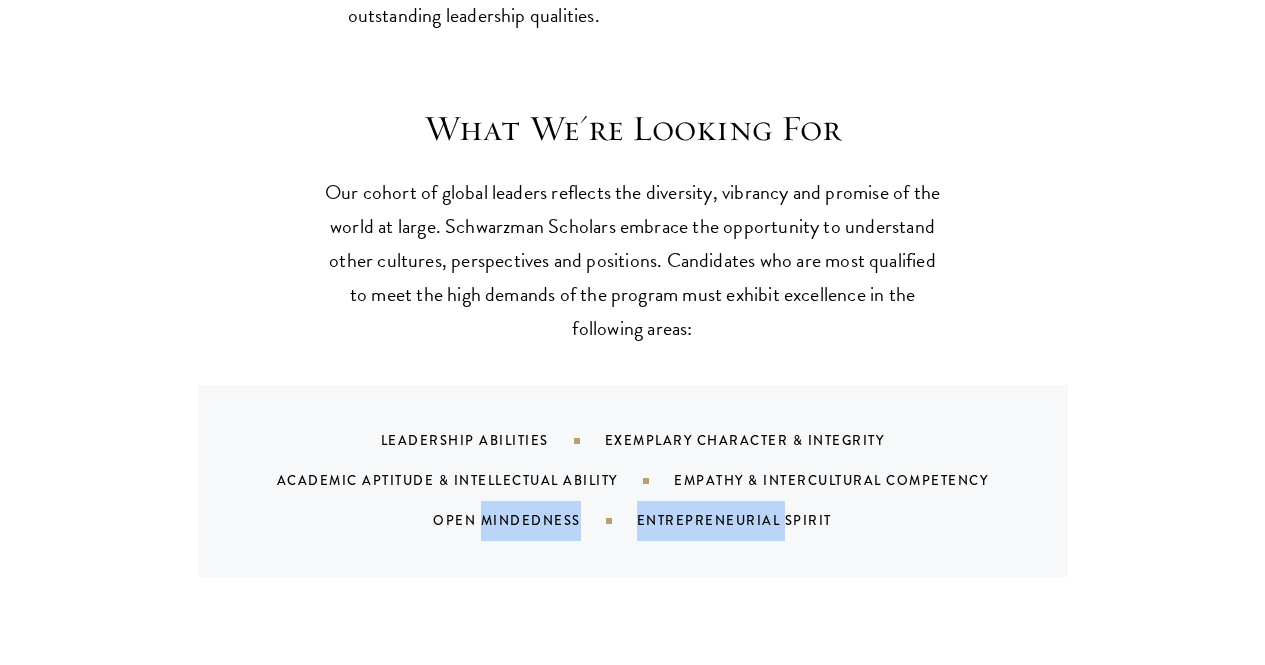 click on "Leadership Abilities
Exemplary Character & Integrity
Academic Aptitude & Intellectual Ability
Empathy & Intercultural Competency
Open Mindedness
Entrepreneurial Spirit" at bounding box center (633, 481) 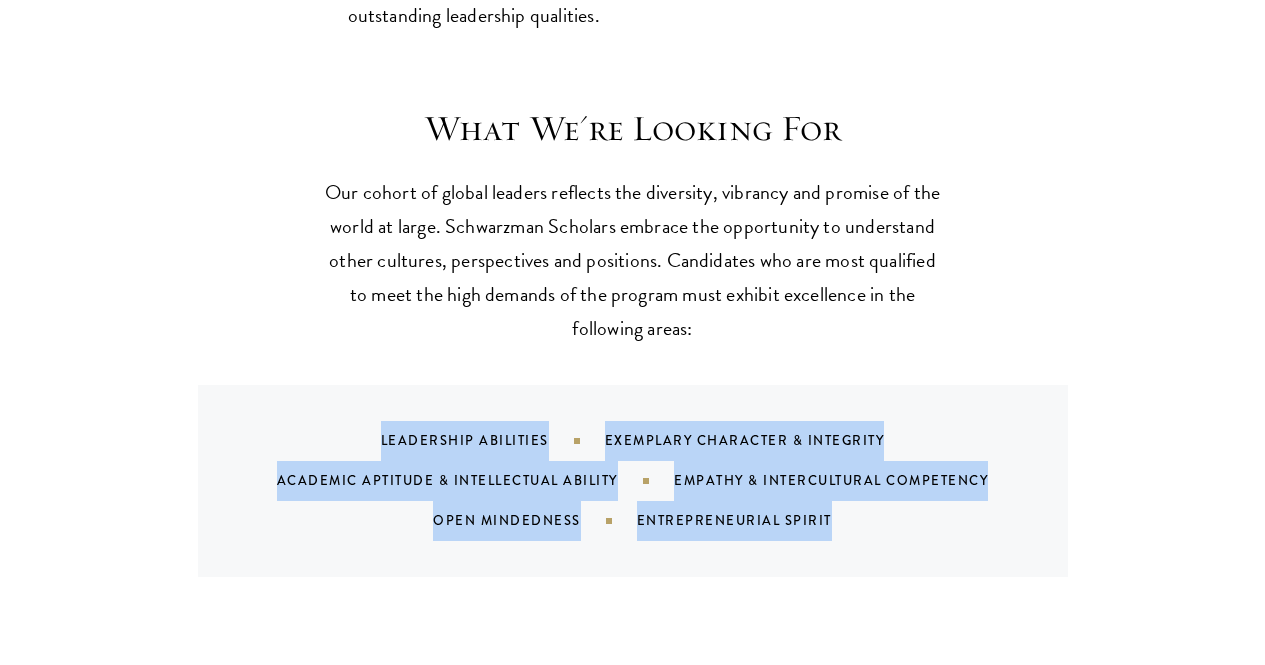 drag, startPoint x: 668, startPoint y: 528, endPoint x: 428, endPoint y: 325, distance: 314.339 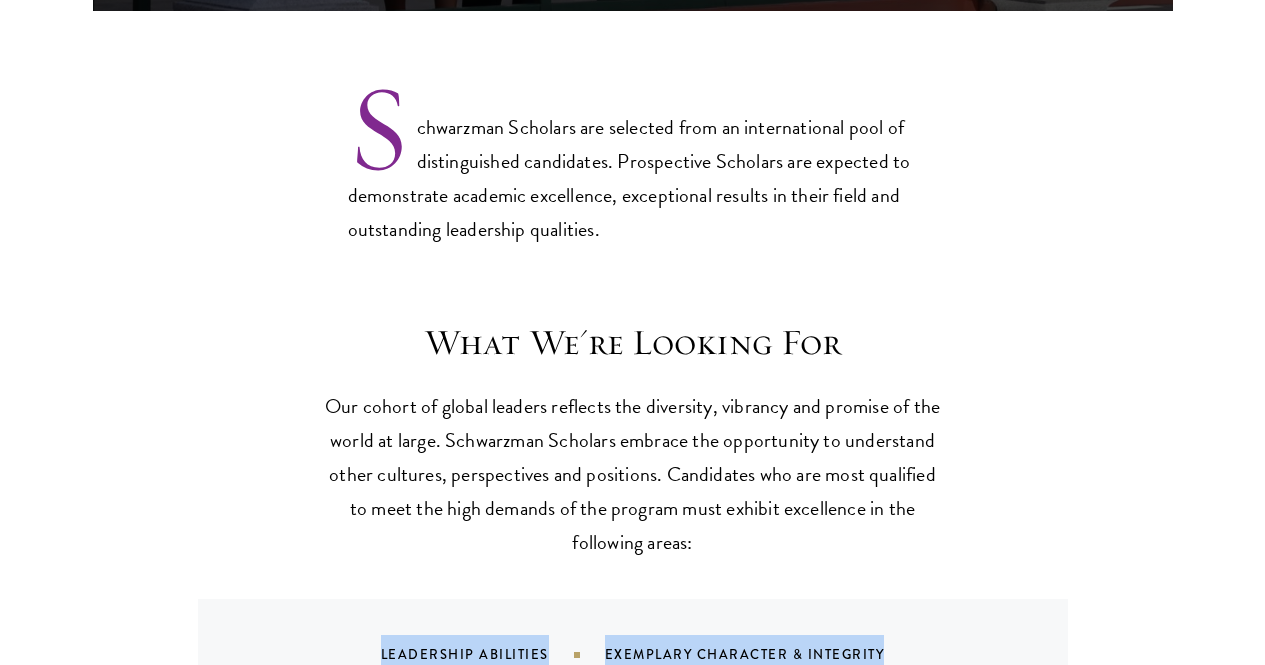 scroll, scrollTop: 1300, scrollLeft: 0, axis: vertical 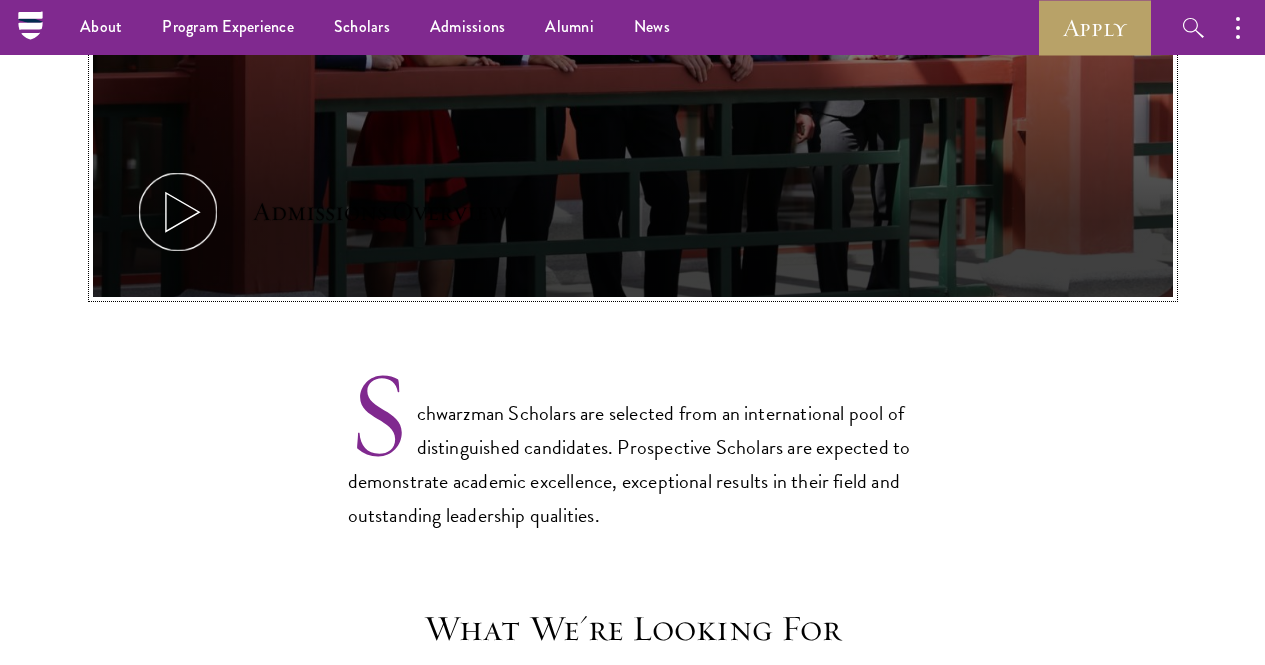 click on "Admissions Overview" at bounding box center (633, -6) 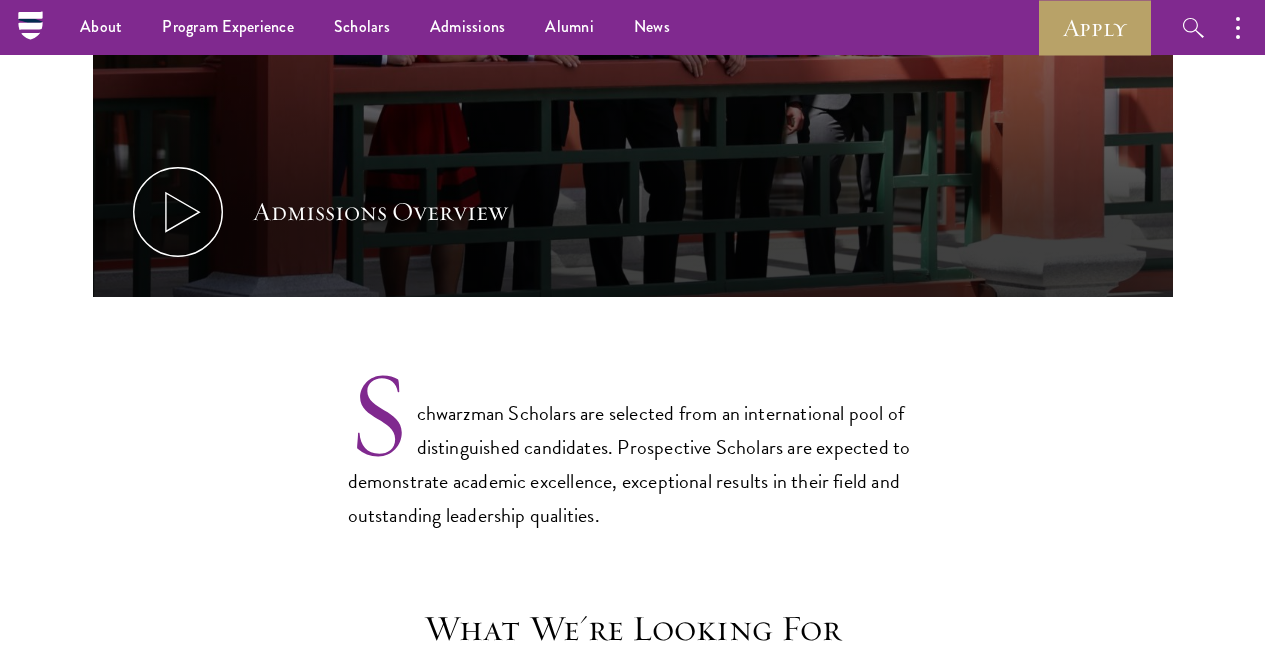 click on "Admissions Overview
Every year, a new class is selected to represent the world’s next generation of leaders — high-caliber individuals with open minds and limitless potential who will serve to deepen understanding between China and the rest of the world.
Admissions Overview
Schwarzman Scholars are selected from an international pool of distinguished candidates. Prospective Scholars are expected to demonstrate academic excellence, exceptional results in their field and outstanding leadership qualities." at bounding box center (632, -27) 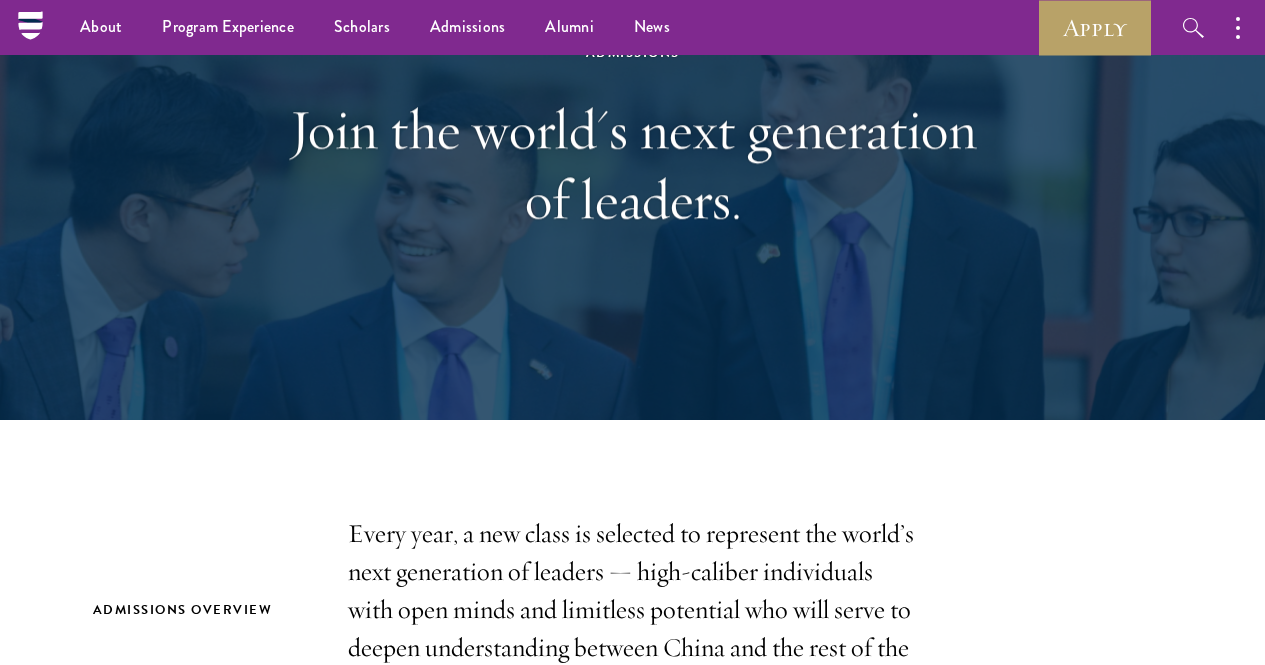 scroll, scrollTop: 0, scrollLeft: 0, axis: both 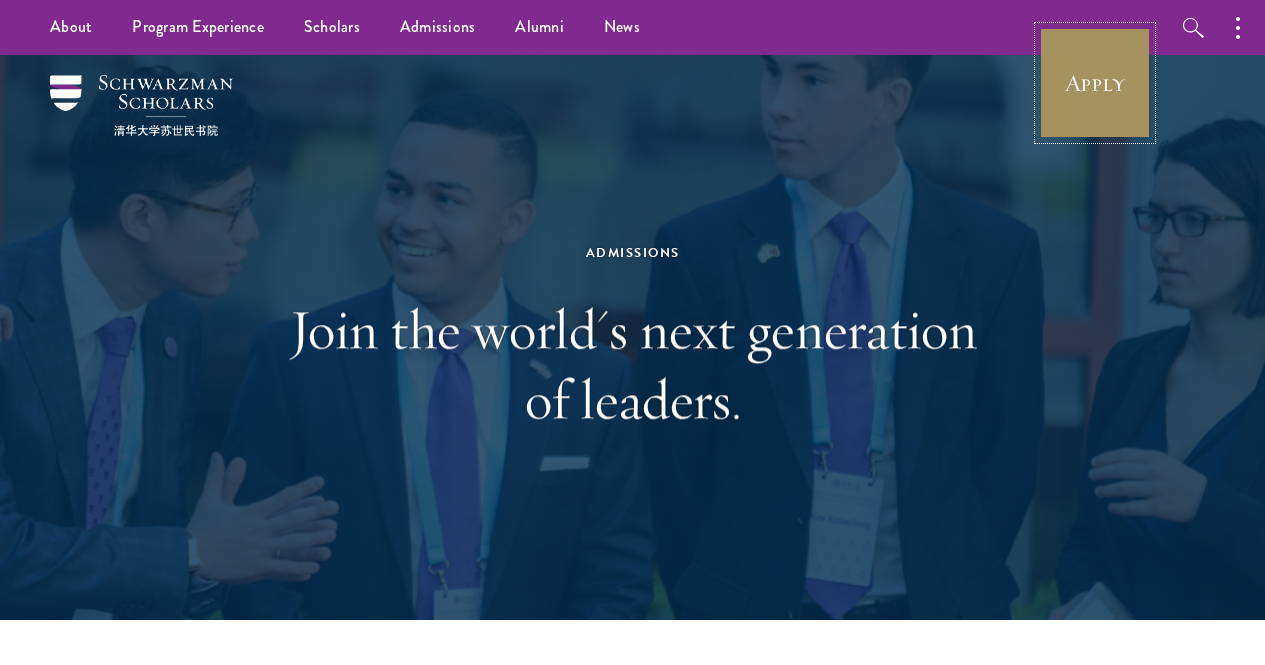 click on "Apply" at bounding box center (1095, 83) 